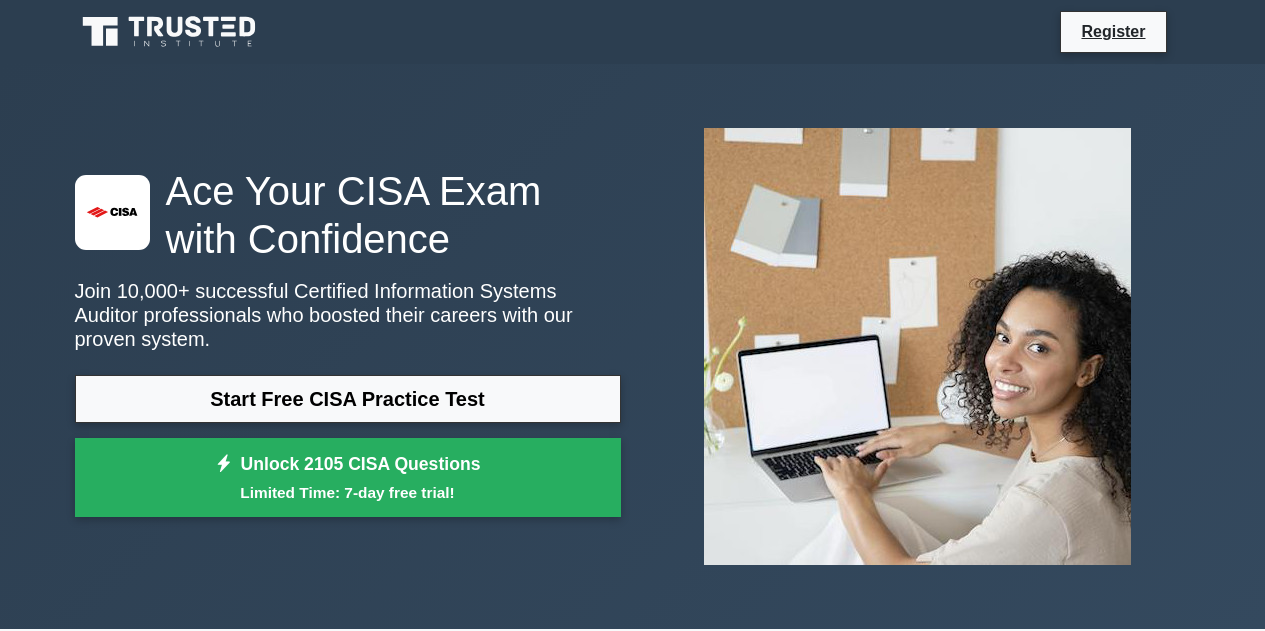 scroll, scrollTop: 0, scrollLeft: 0, axis: both 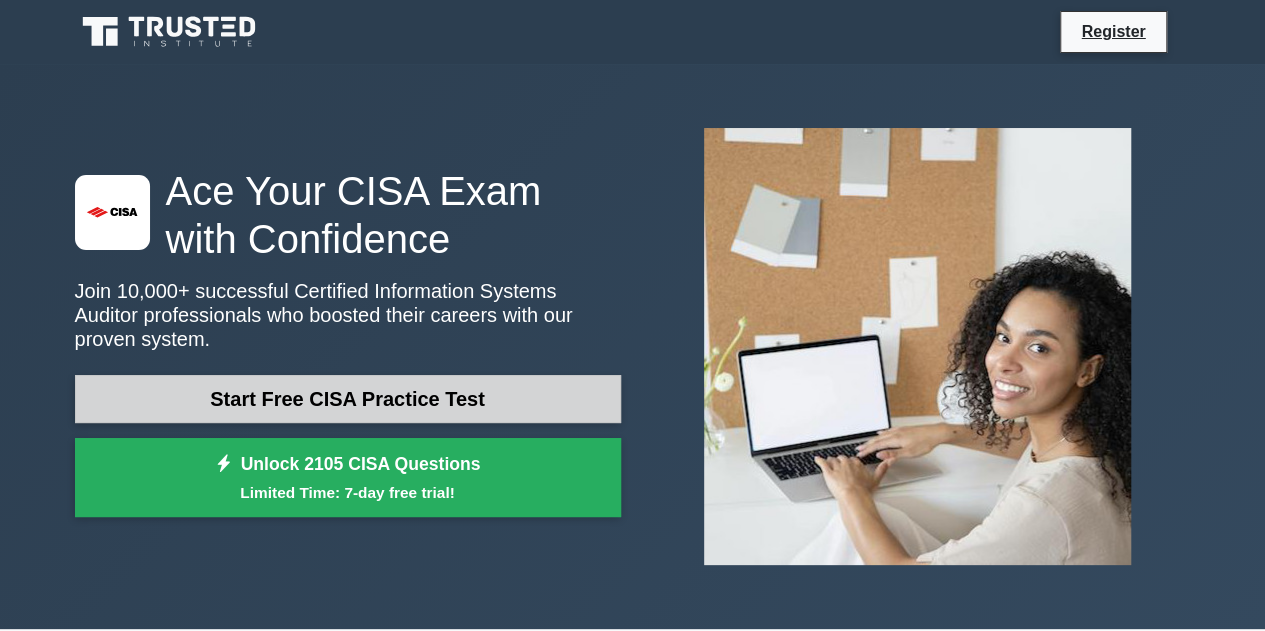 click on "Start Free CISA Practice Test" at bounding box center [348, 399] 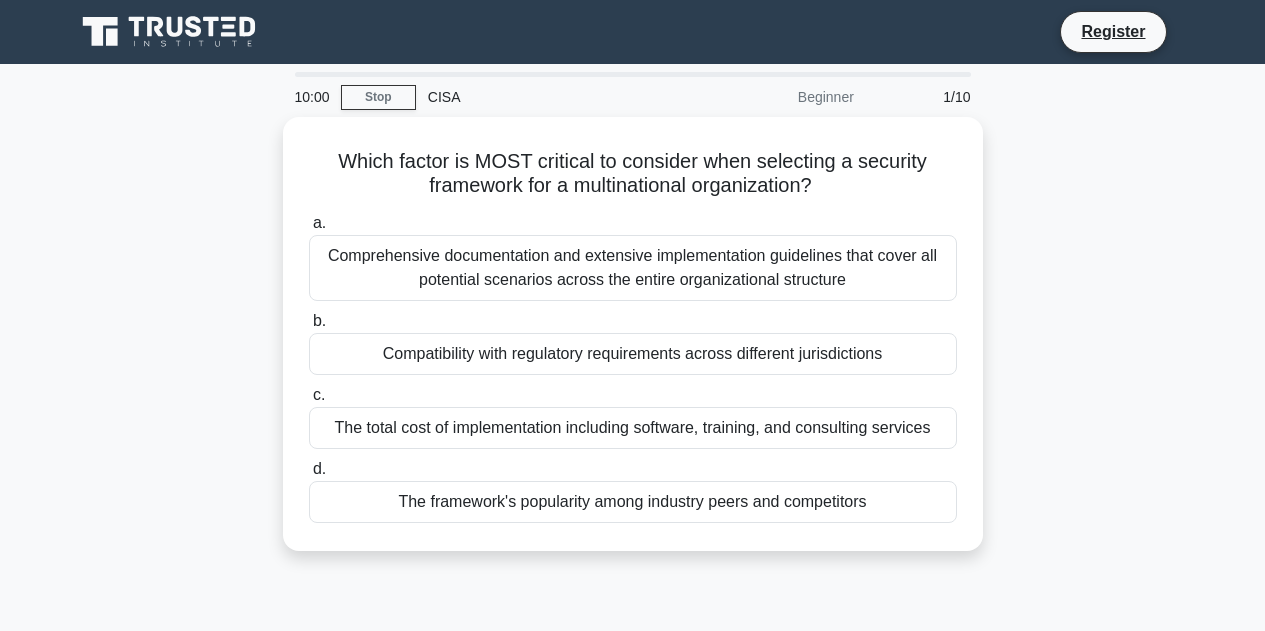 scroll, scrollTop: 0, scrollLeft: 0, axis: both 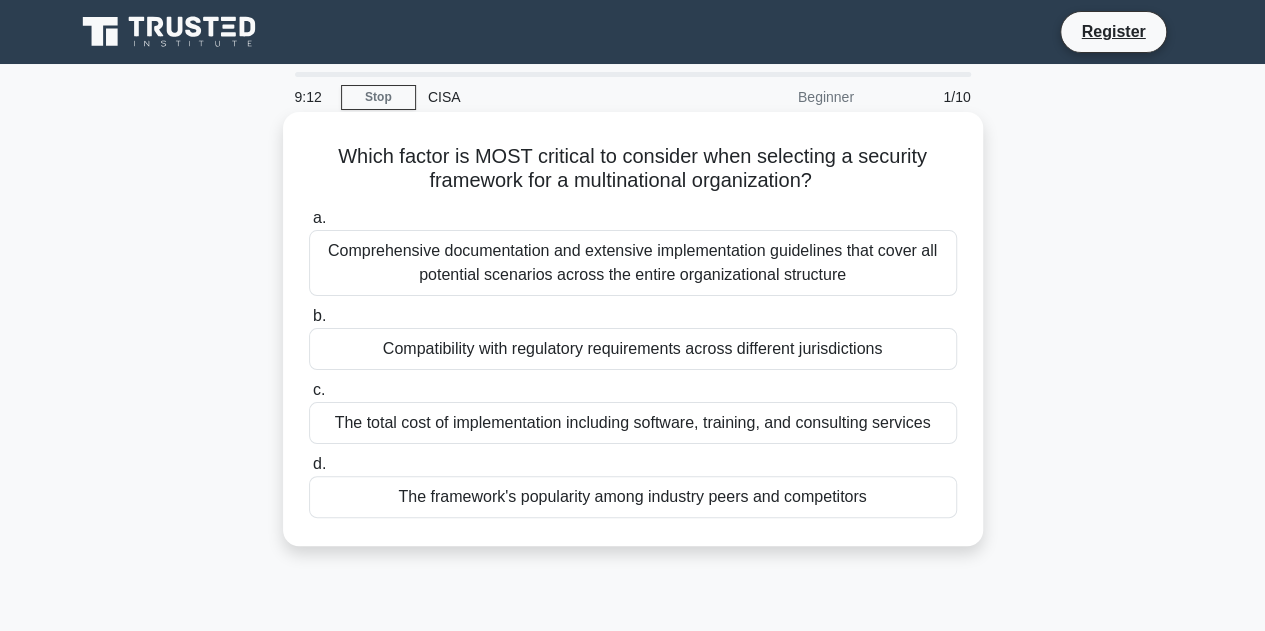 click on "Comprehensive documentation and extensive implementation guidelines that cover all potential scenarios across the entire organizational structure" at bounding box center [633, 263] 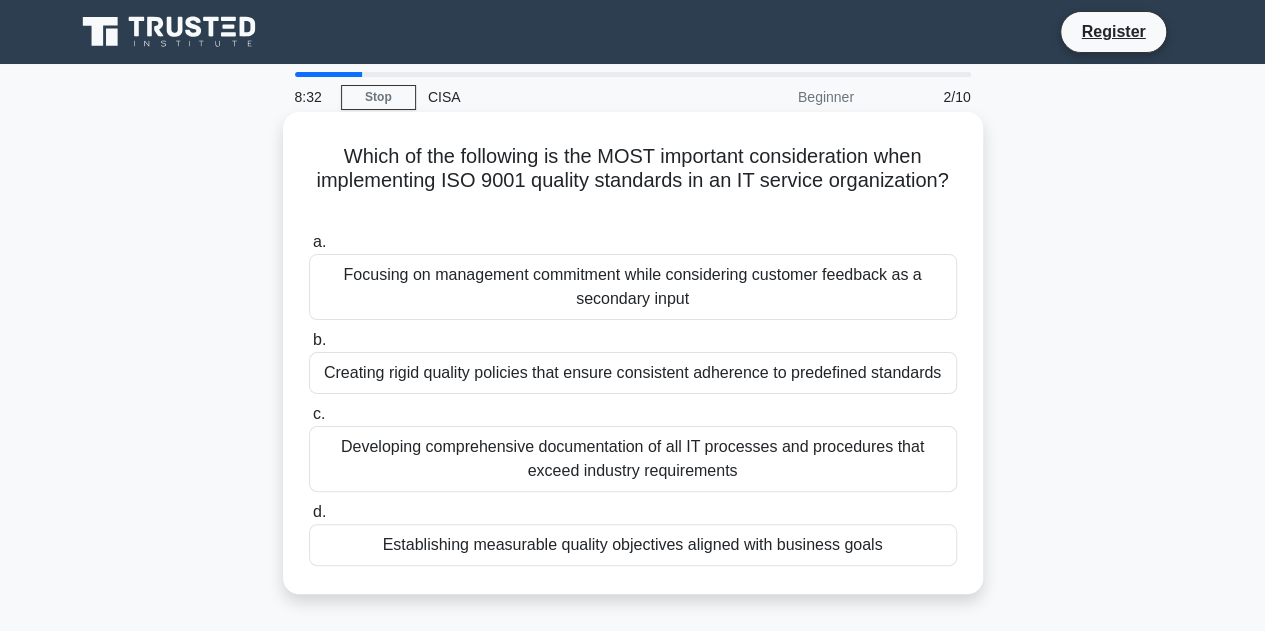 click on "Establishing measurable quality objectives aligned with business goals" at bounding box center [633, 545] 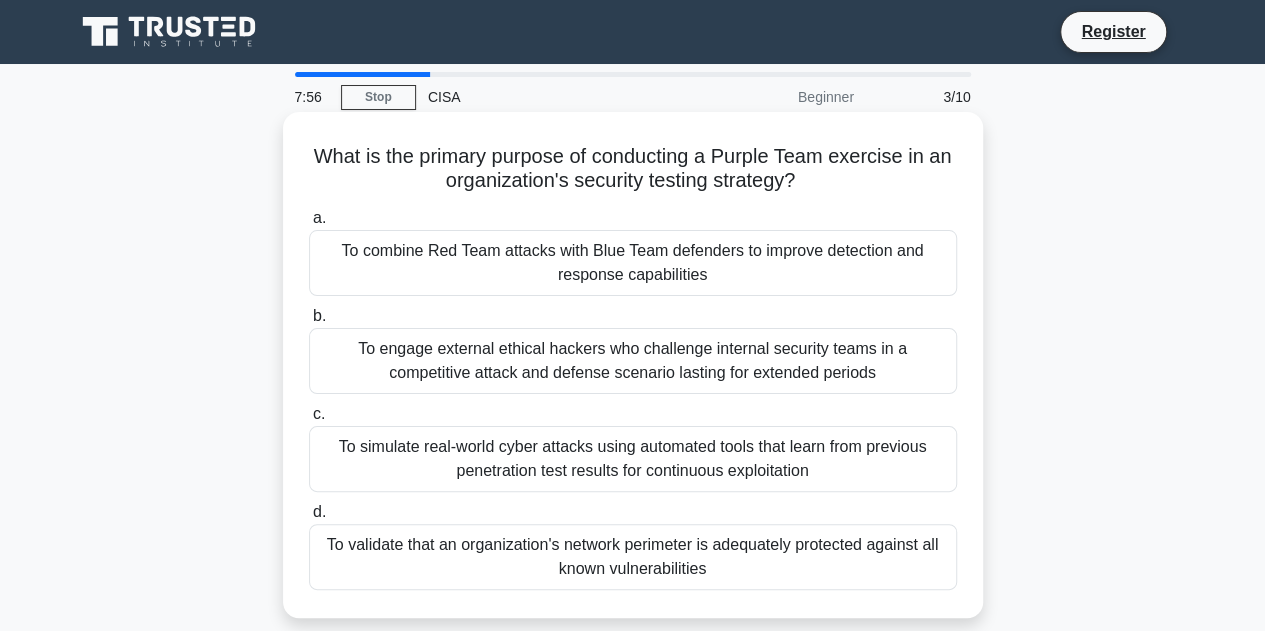 click on "To validate that an organization's network perimeter is adequately protected against all known vulnerabilities" at bounding box center (633, 557) 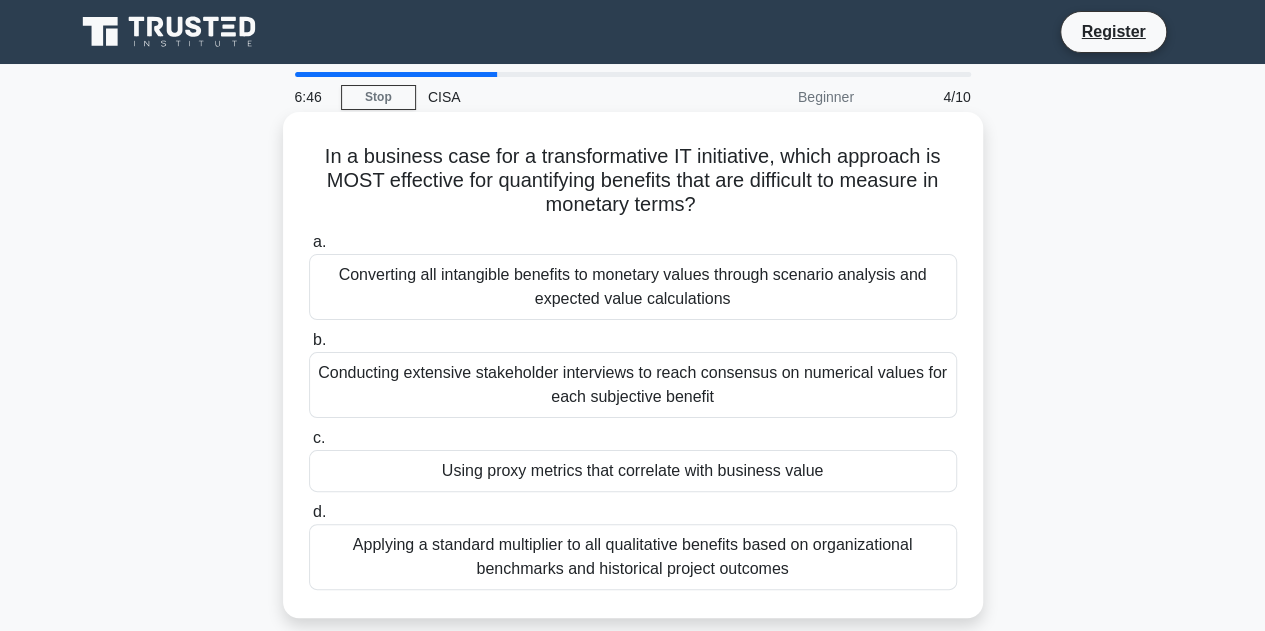 click on "Converting all intangible benefits to monetary values through scenario analysis and expected value calculations" at bounding box center [633, 287] 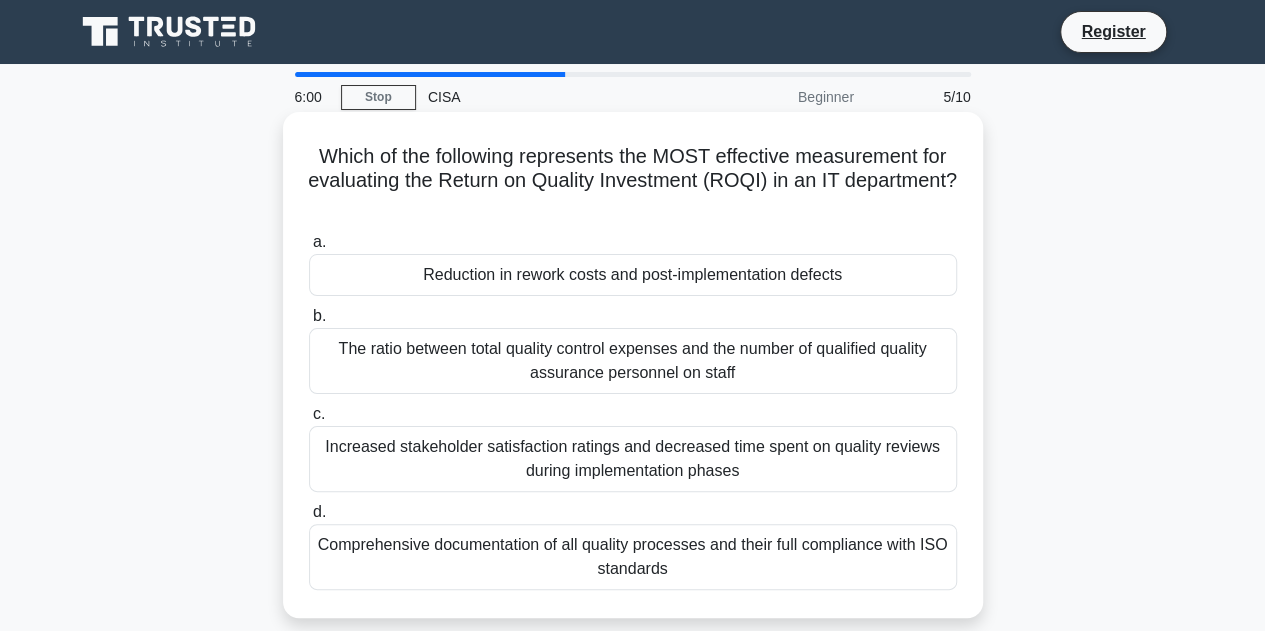 click on "Reduction in rework costs and post-implementation defects" at bounding box center (633, 275) 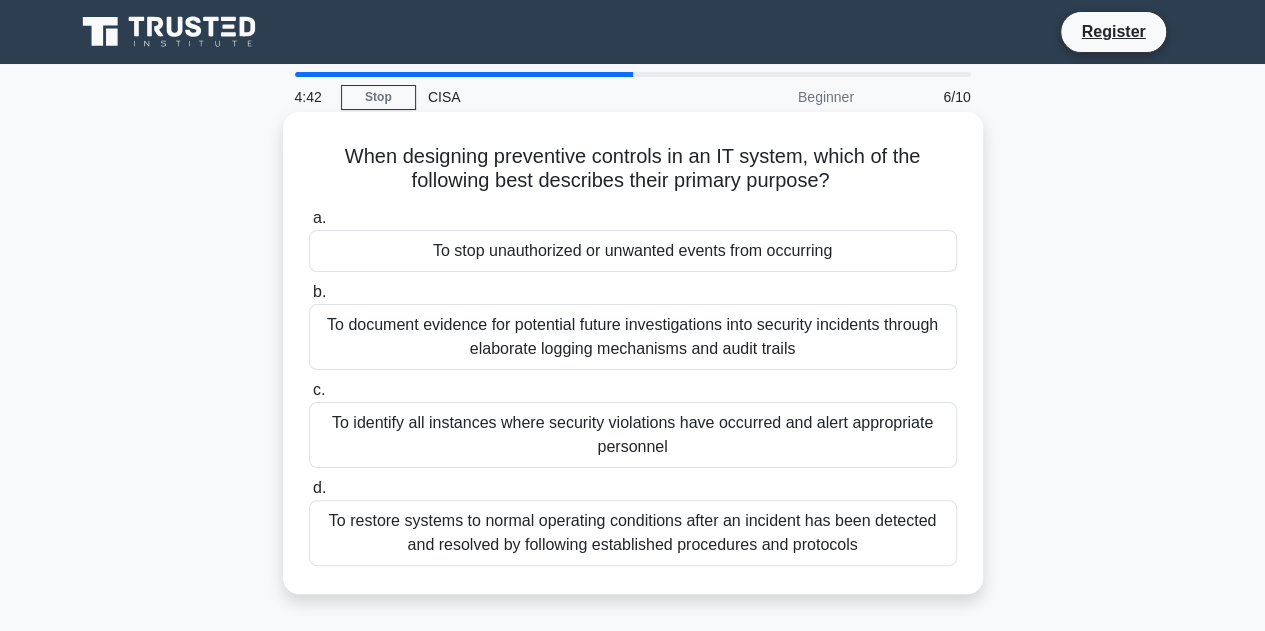 click on "To stop unauthorized or unwanted events from occurring" at bounding box center [633, 251] 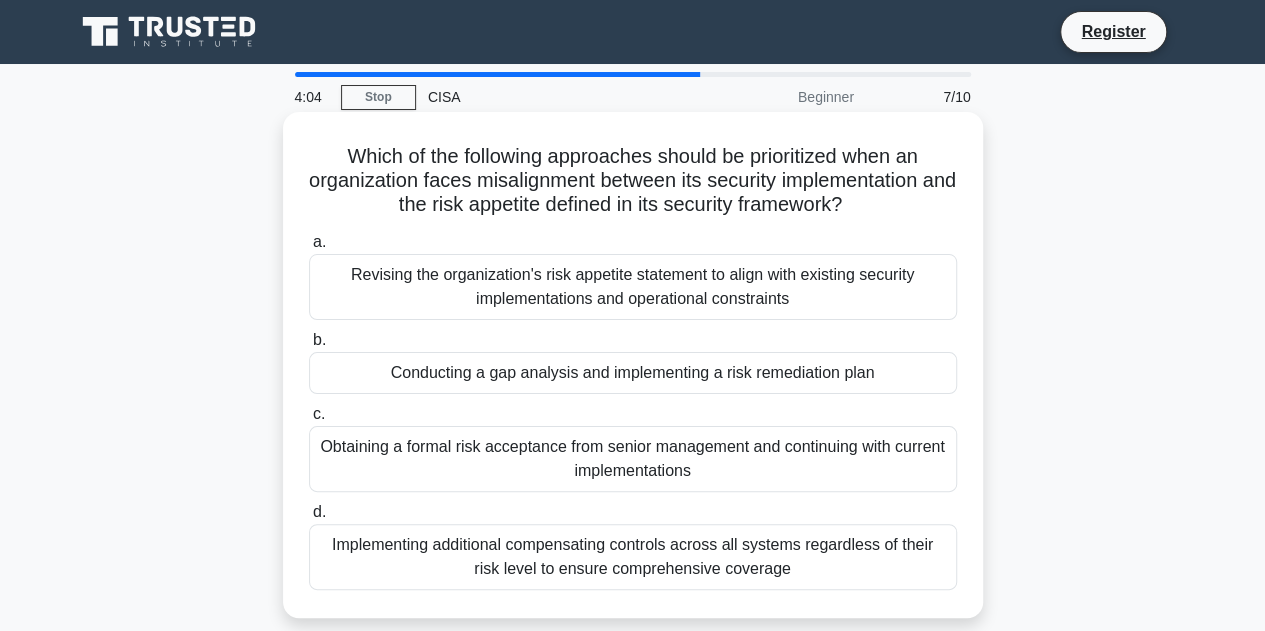 click on "Conducting a gap analysis and implementing a risk remediation plan" at bounding box center (633, 373) 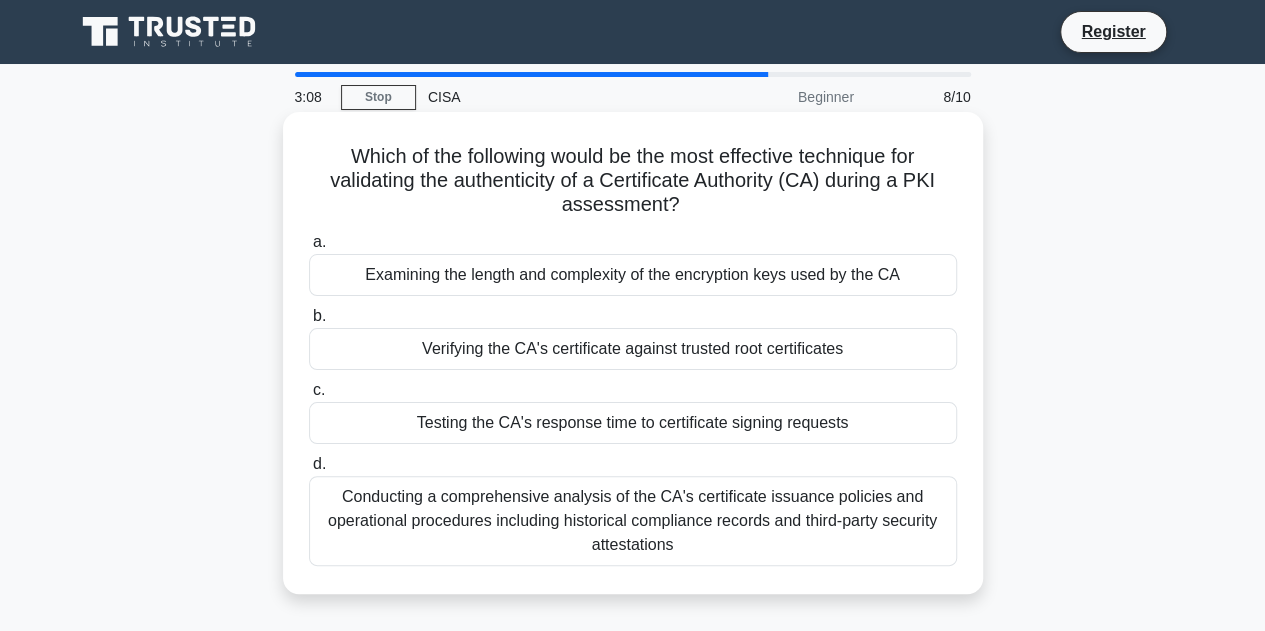 click on "Verifying the CA's certificate against trusted root certificates" at bounding box center (633, 349) 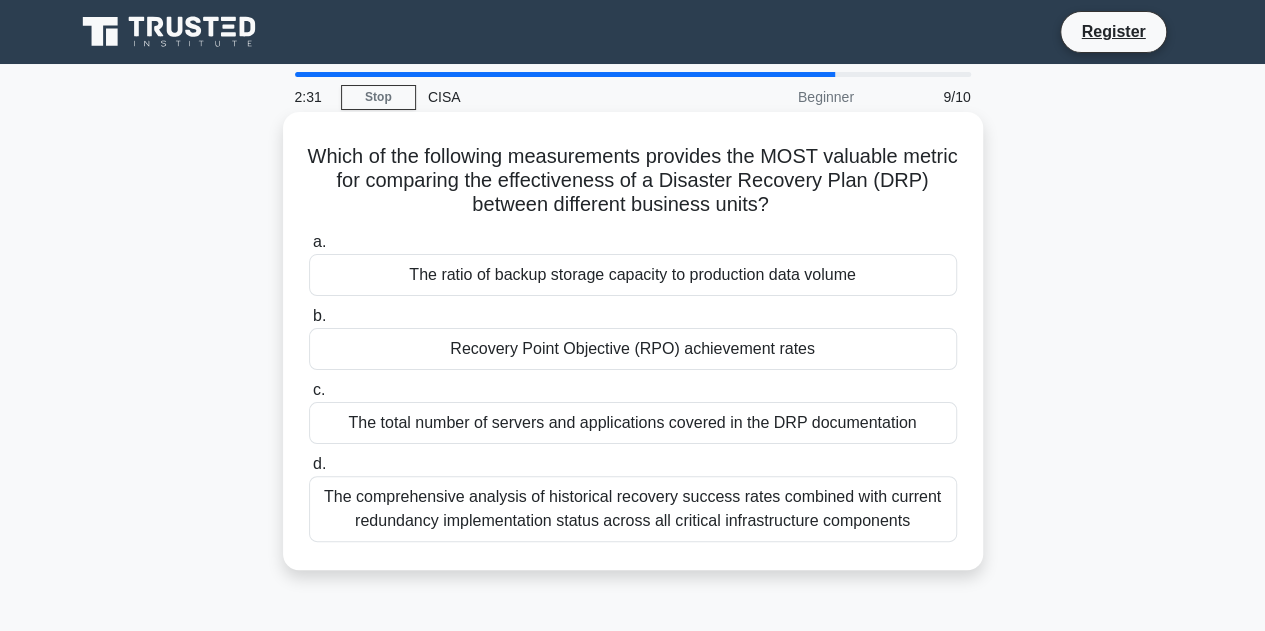 click on "Recovery Point Objective (RPO) achievement rates" at bounding box center (633, 349) 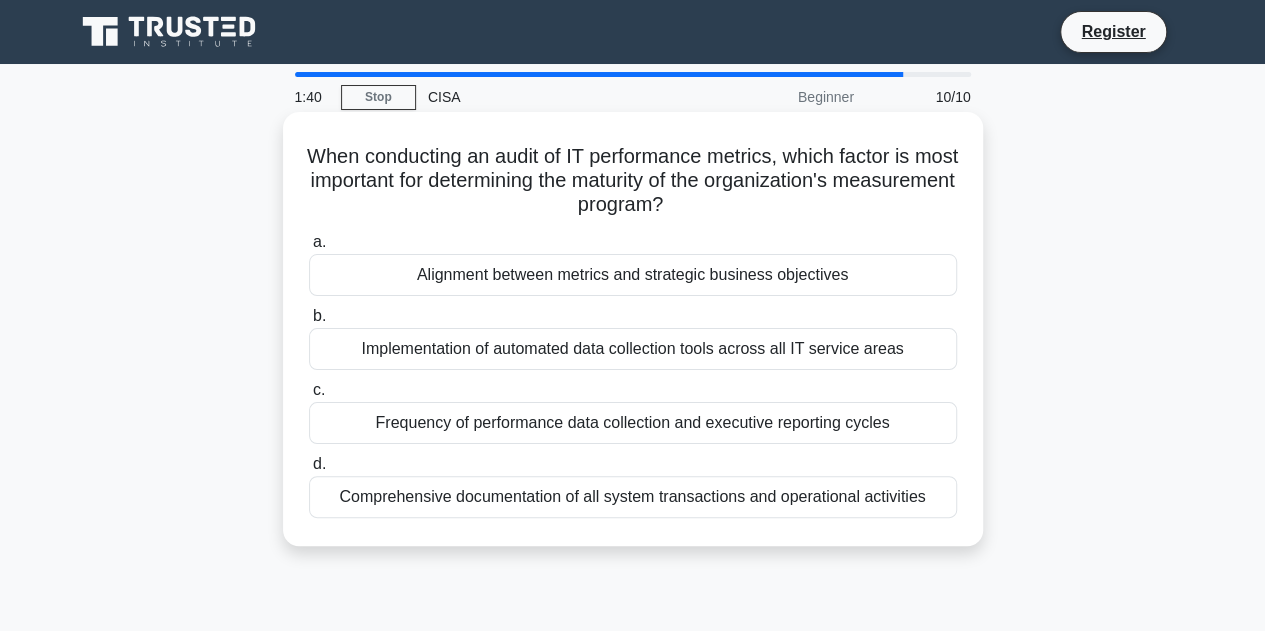 click on "Implementation of automated data collection tools across all IT service areas" at bounding box center (633, 349) 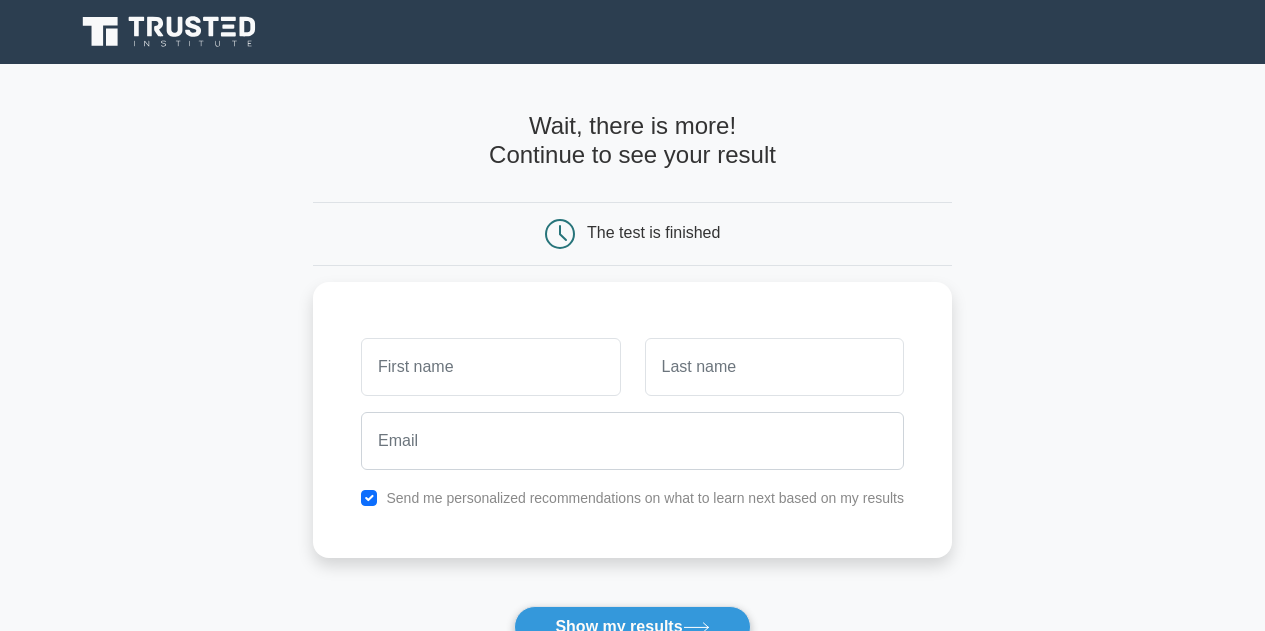 scroll, scrollTop: 0, scrollLeft: 0, axis: both 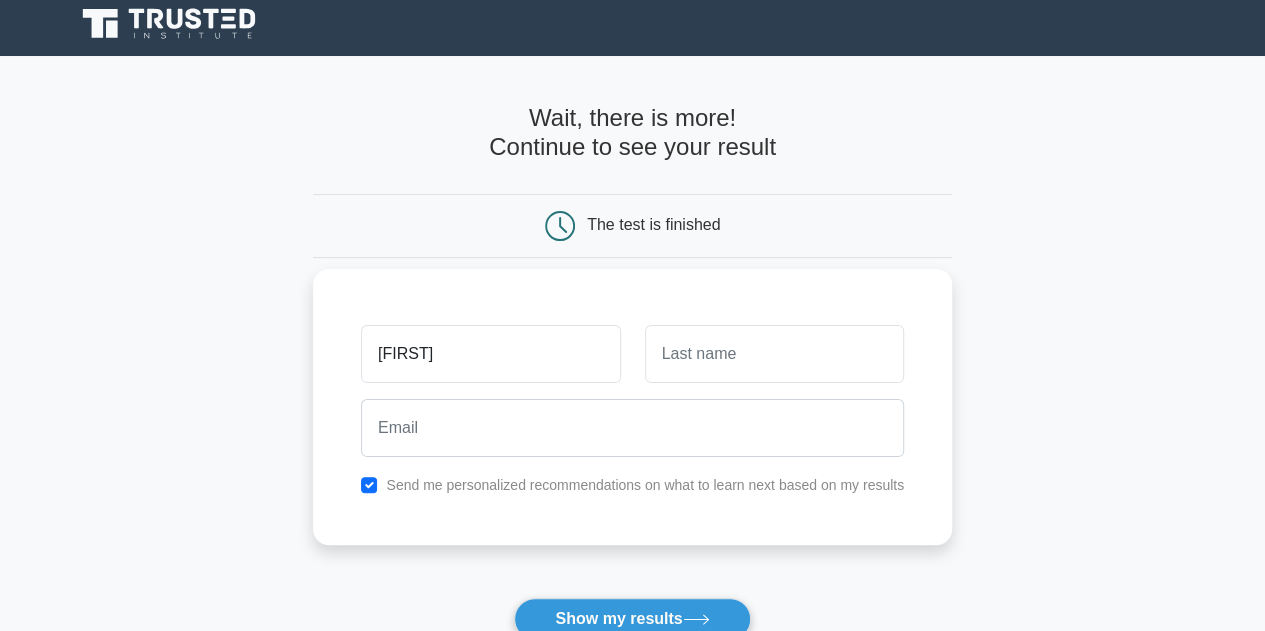 type on "Mahaveer" 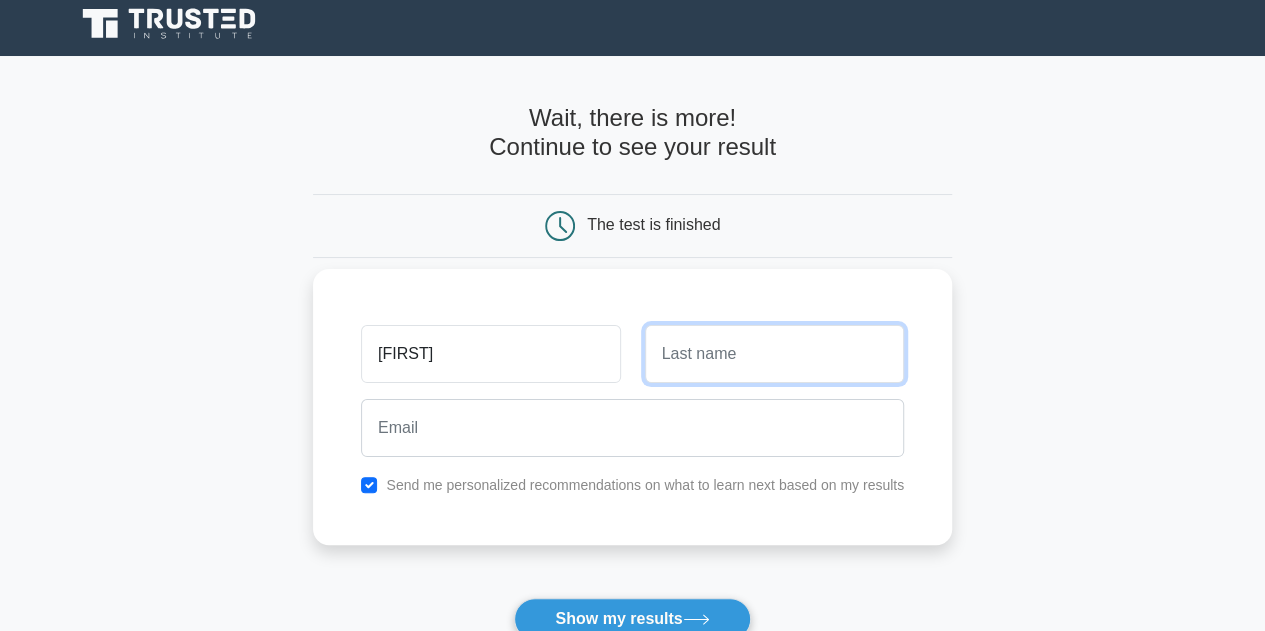 click at bounding box center [774, 354] 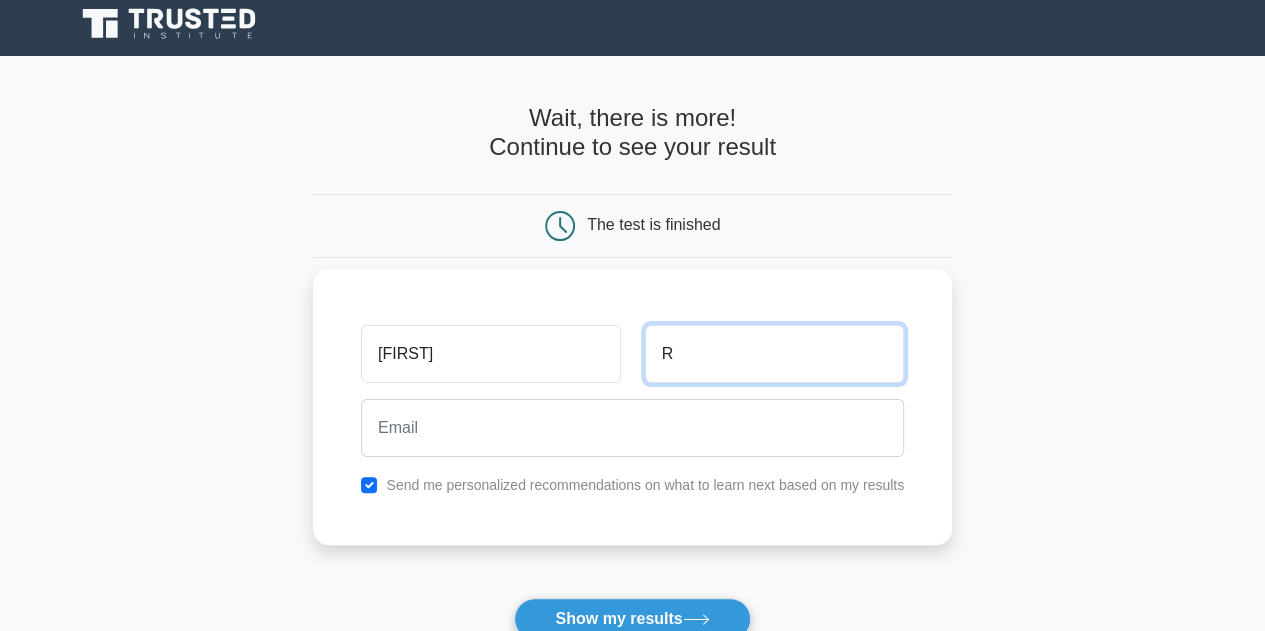 type on "R" 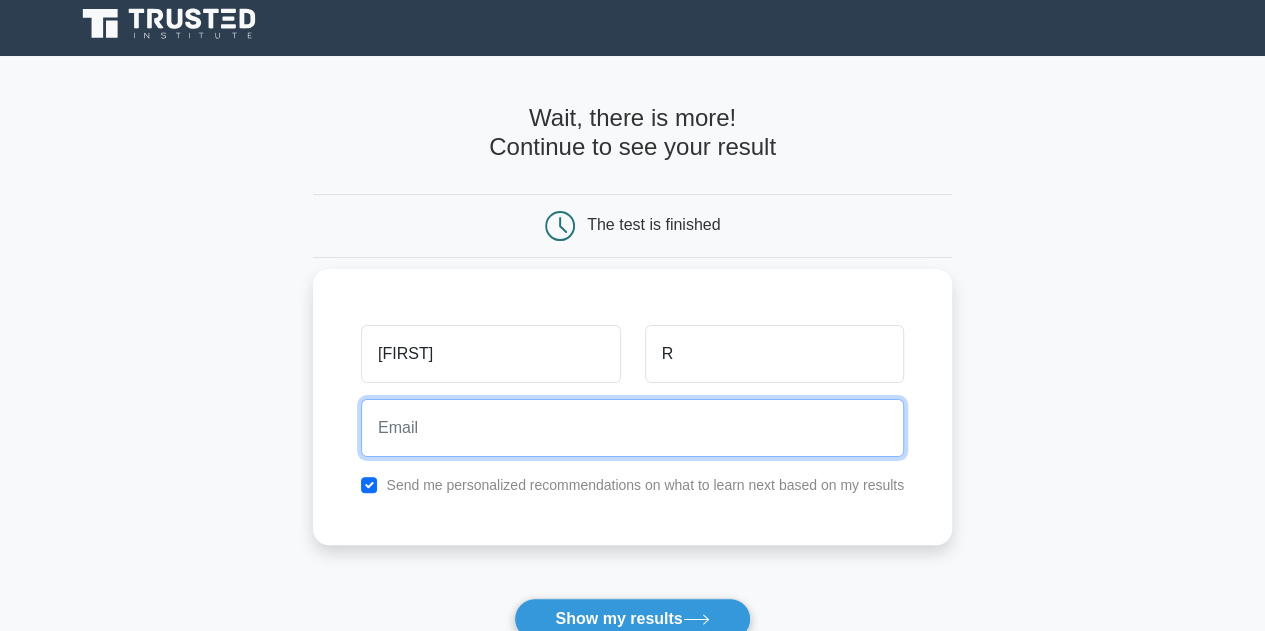 click at bounding box center [632, 428] 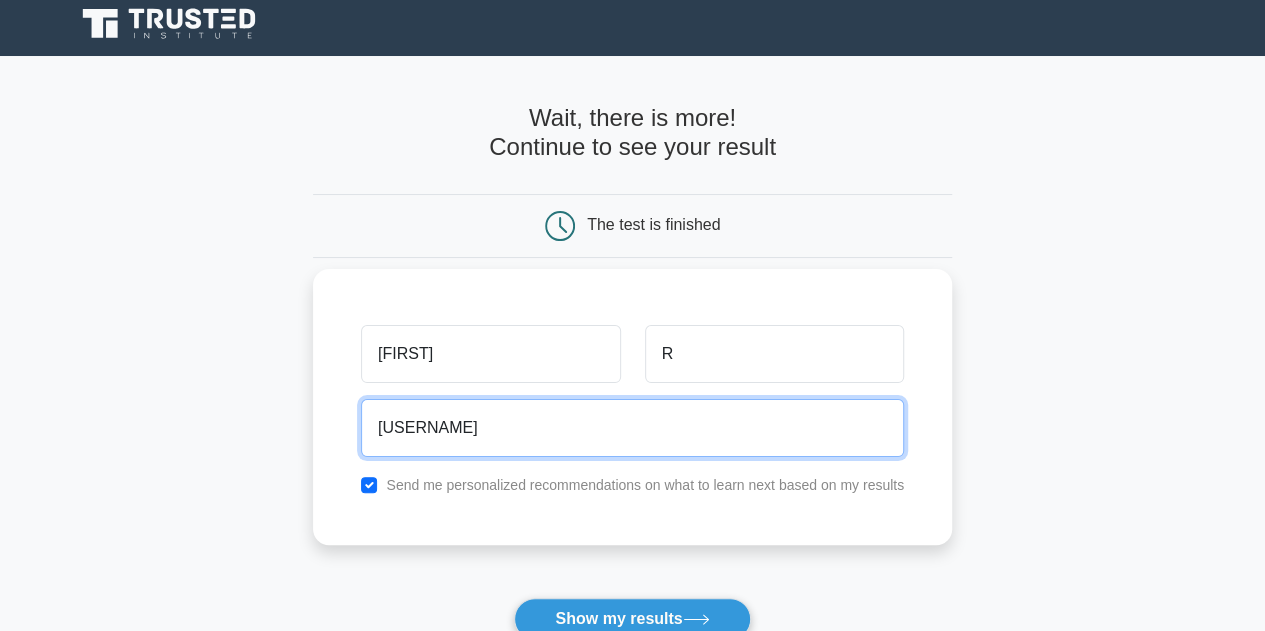 click on "mahaveerkr" at bounding box center [632, 428] 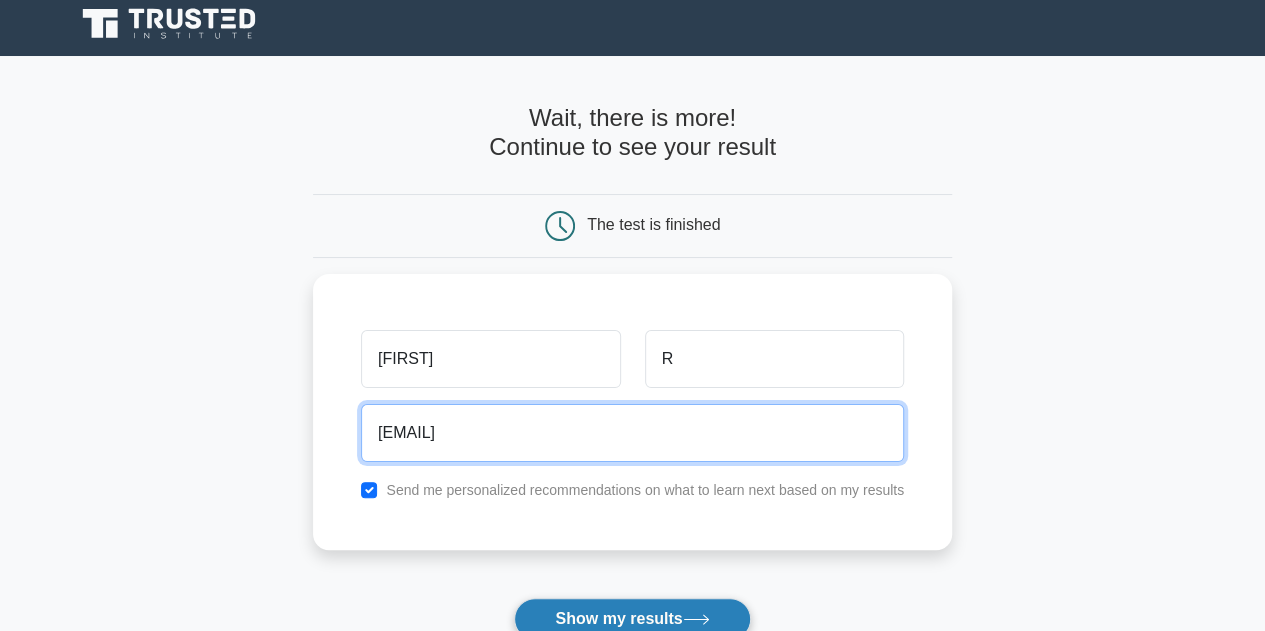 type on "mahaveerkr@gmail.com" 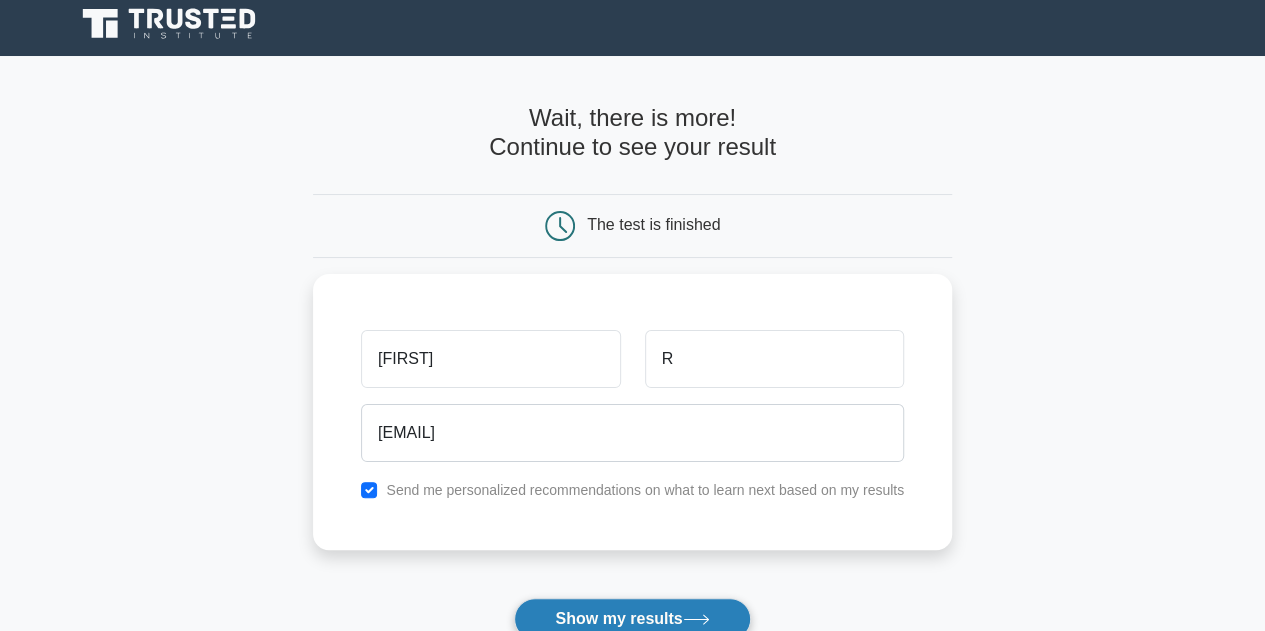 click on "Show my results" at bounding box center [632, 619] 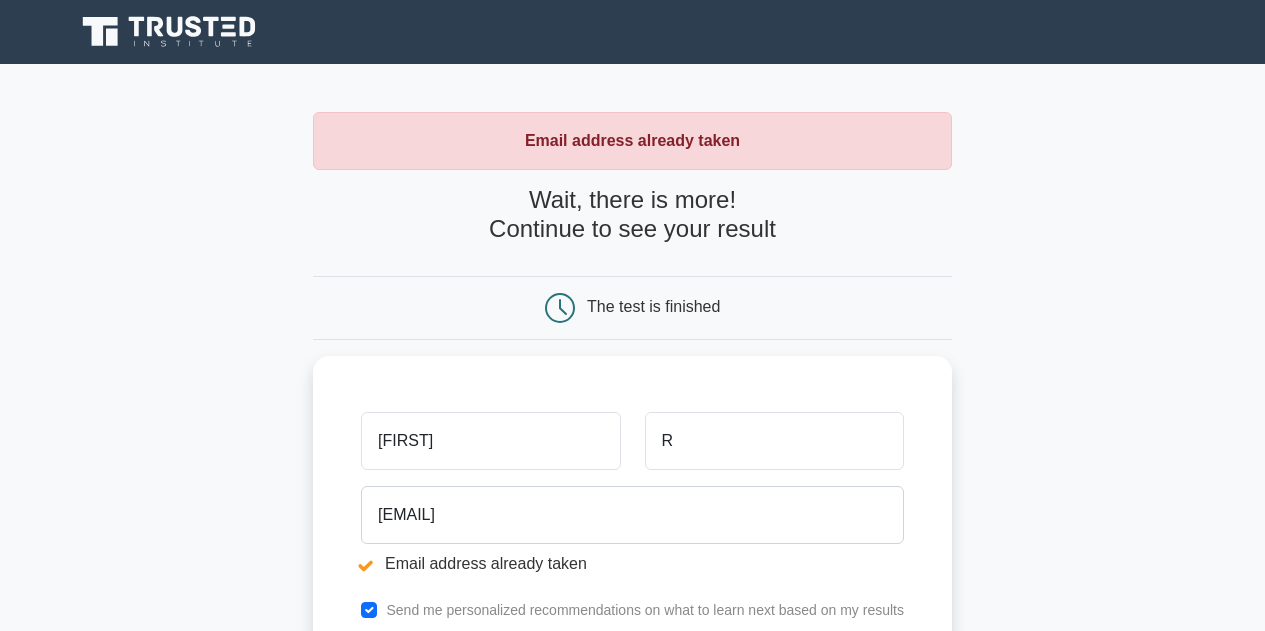 scroll, scrollTop: 0, scrollLeft: 0, axis: both 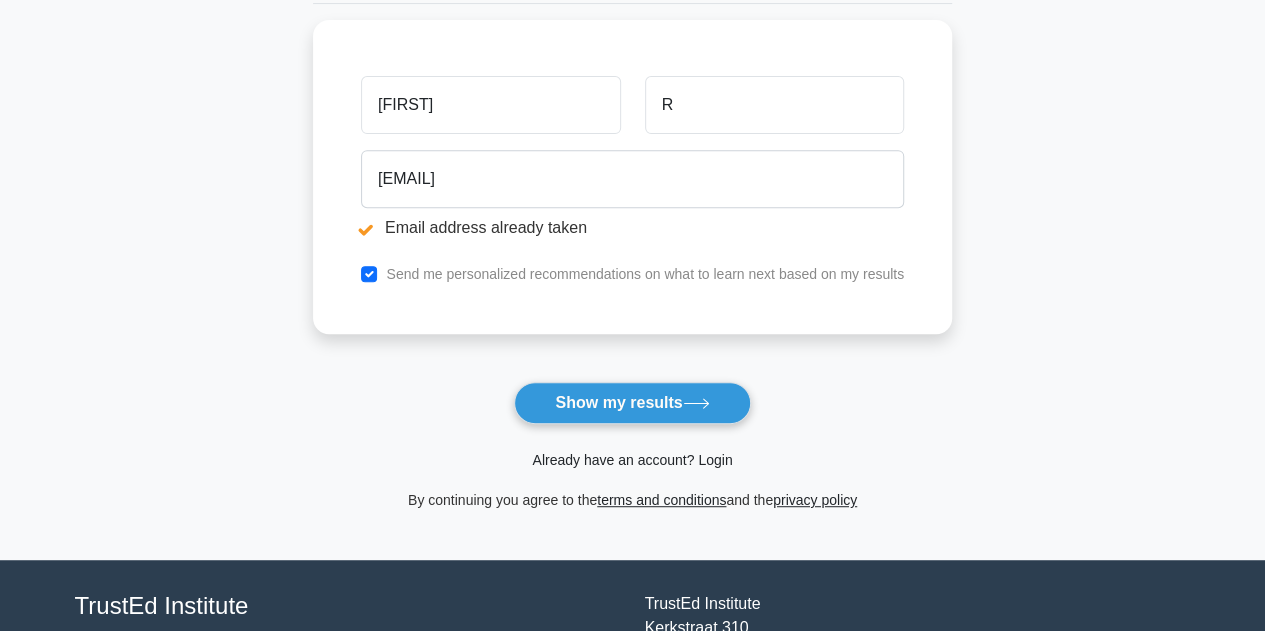 click on "Already have an account? Login" at bounding box center [632, 460] 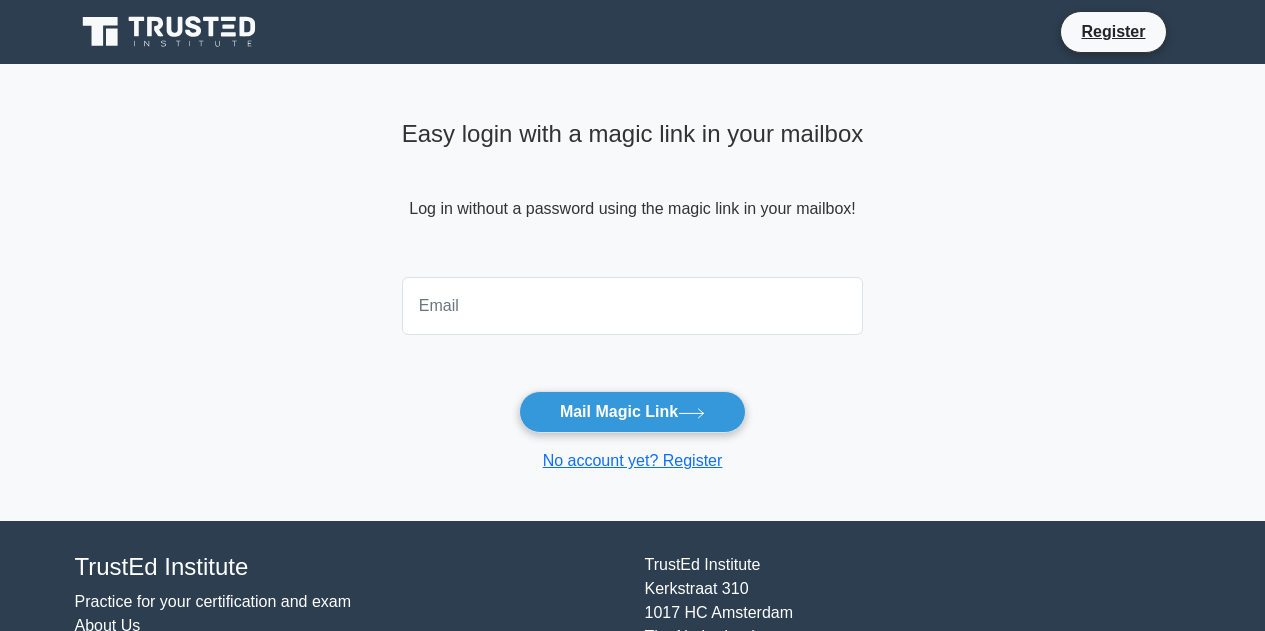 scroll, scrollTop: 0, scrollLeft: 0, axis: both 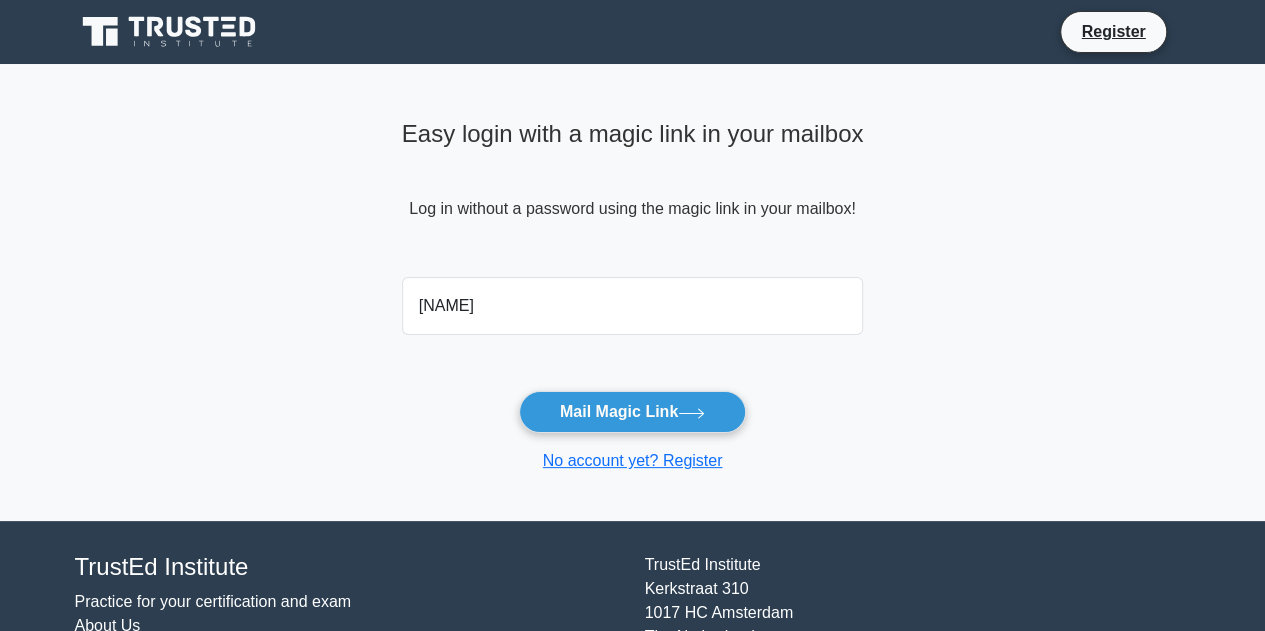 type on "mahaveerkr@[example.com]" 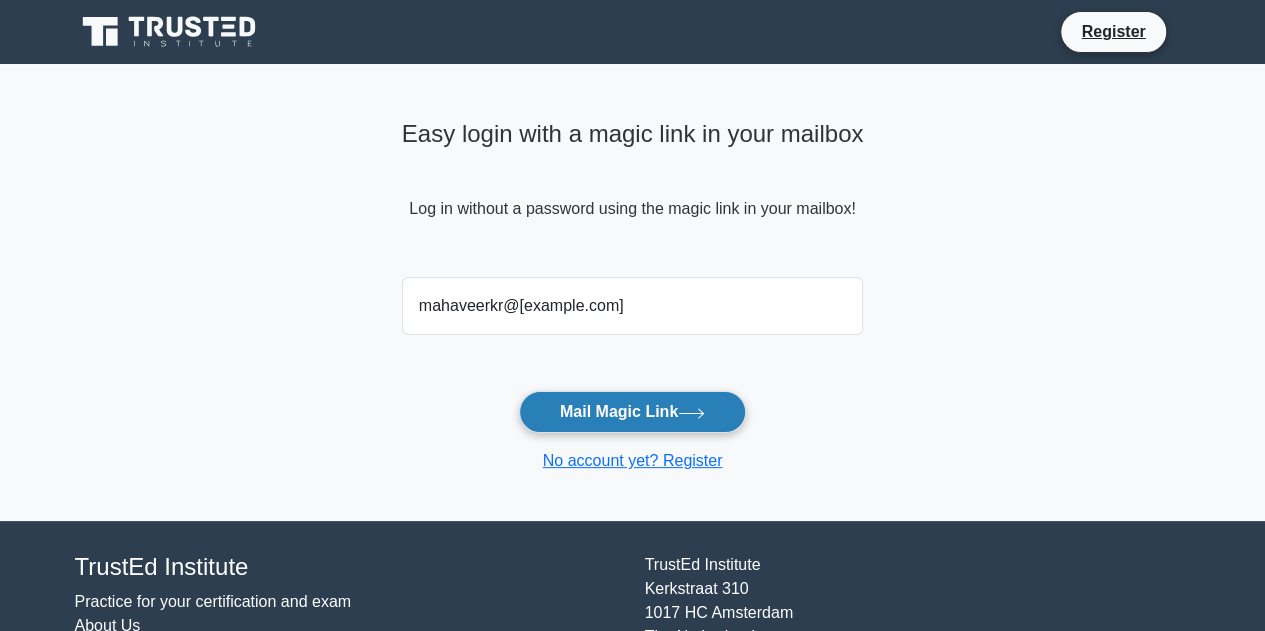 click on "Mail Magic Link" at bounding box center (632, 412) 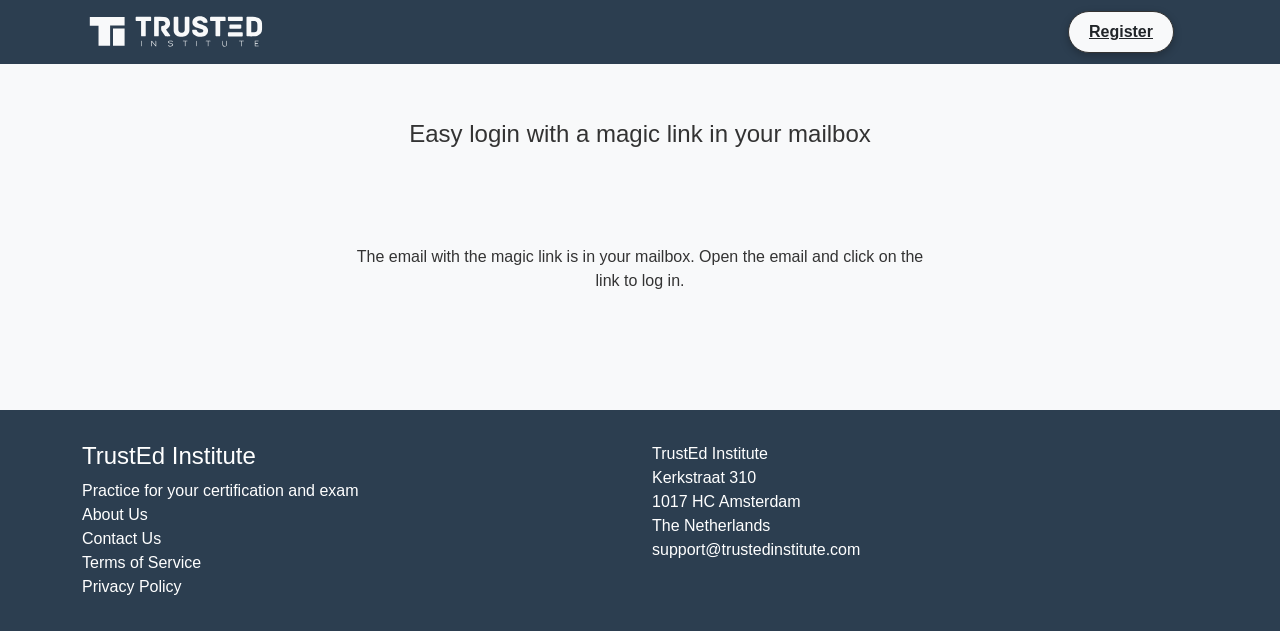 scroll, scrollTop: 0, scrollLeft: 0, axis: both 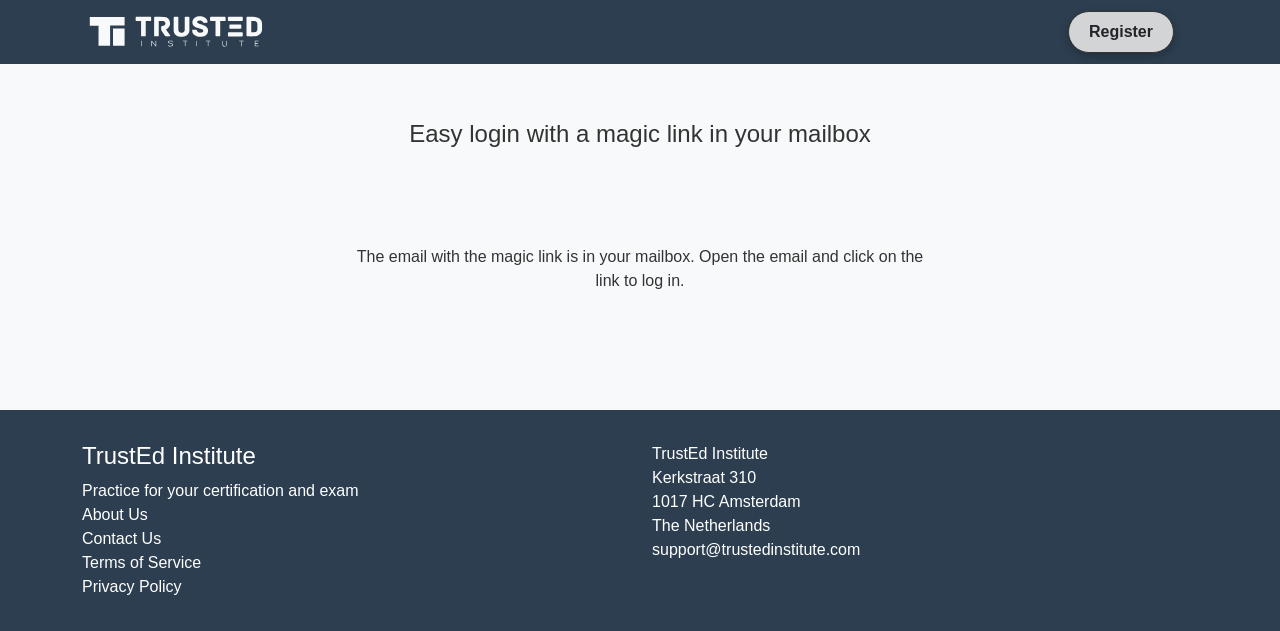 click on "Register" at bounding box center [1121, 31] 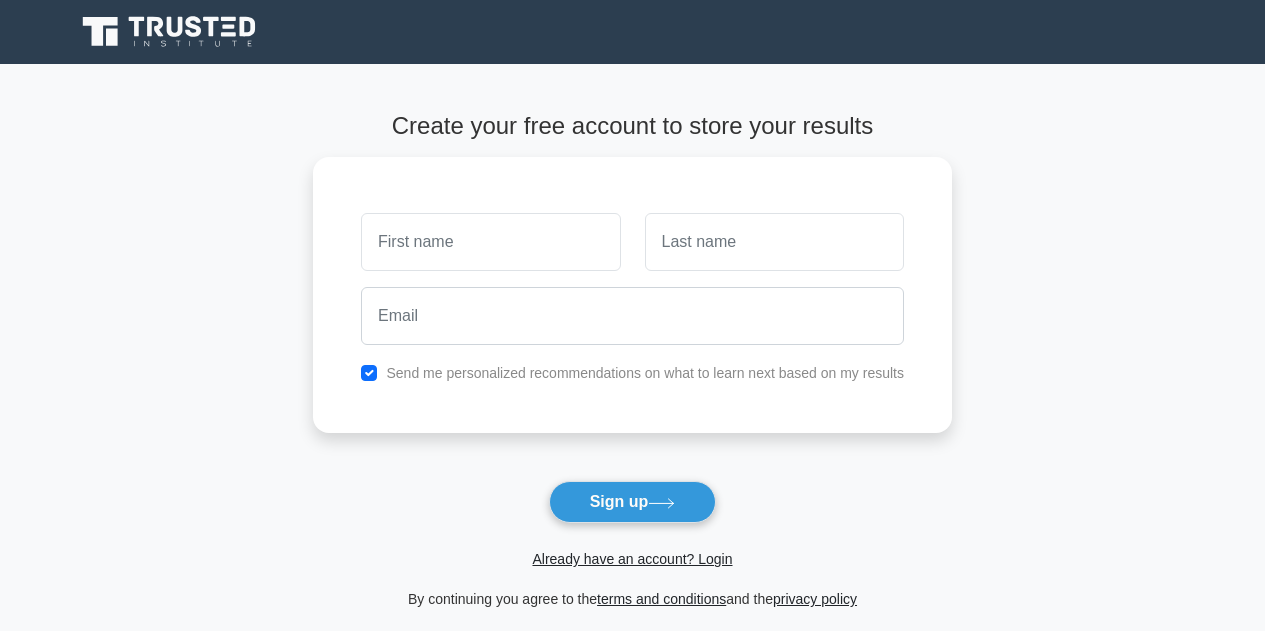 scroll, scrollTop: 0, scrollLeft: 0, axis: both 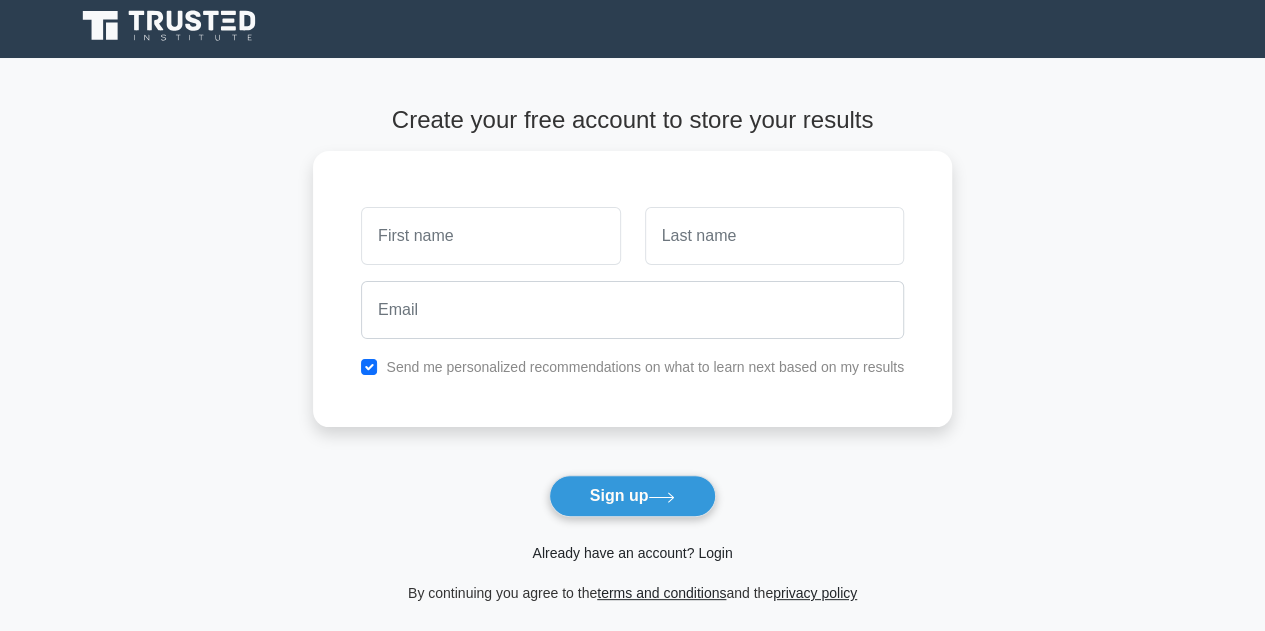 click on "Already have an account? Login" at bounding box center (632, 553) 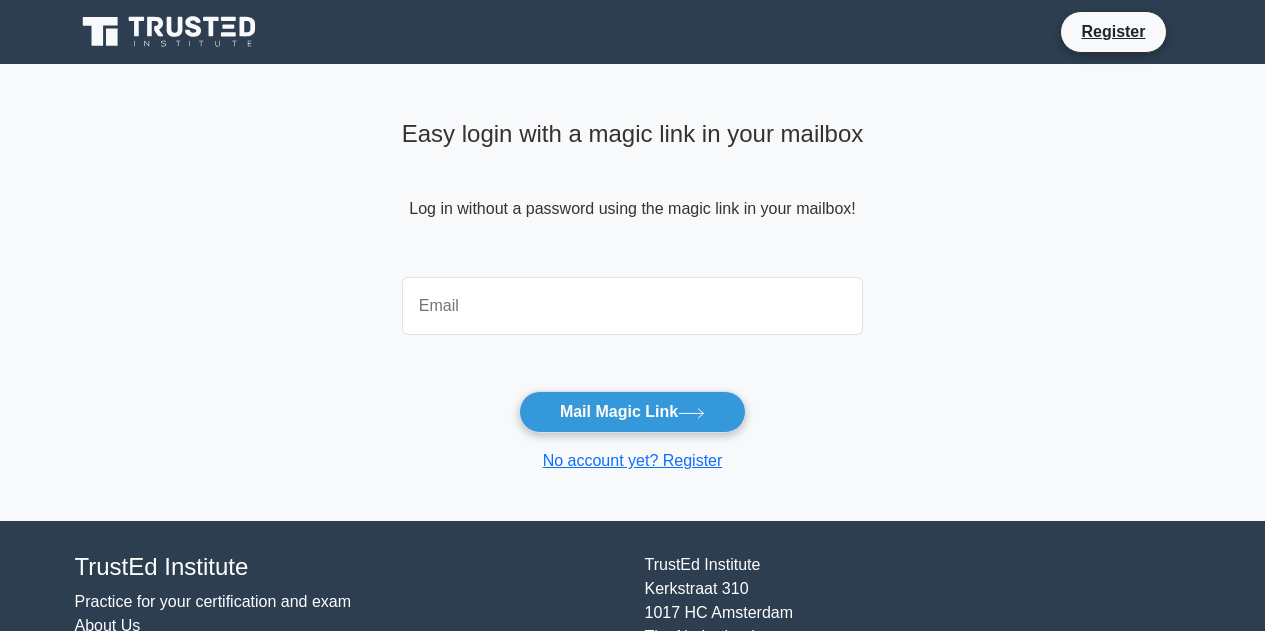 scroll, scrollTop: 0, scrollLeft: 0, axis: both 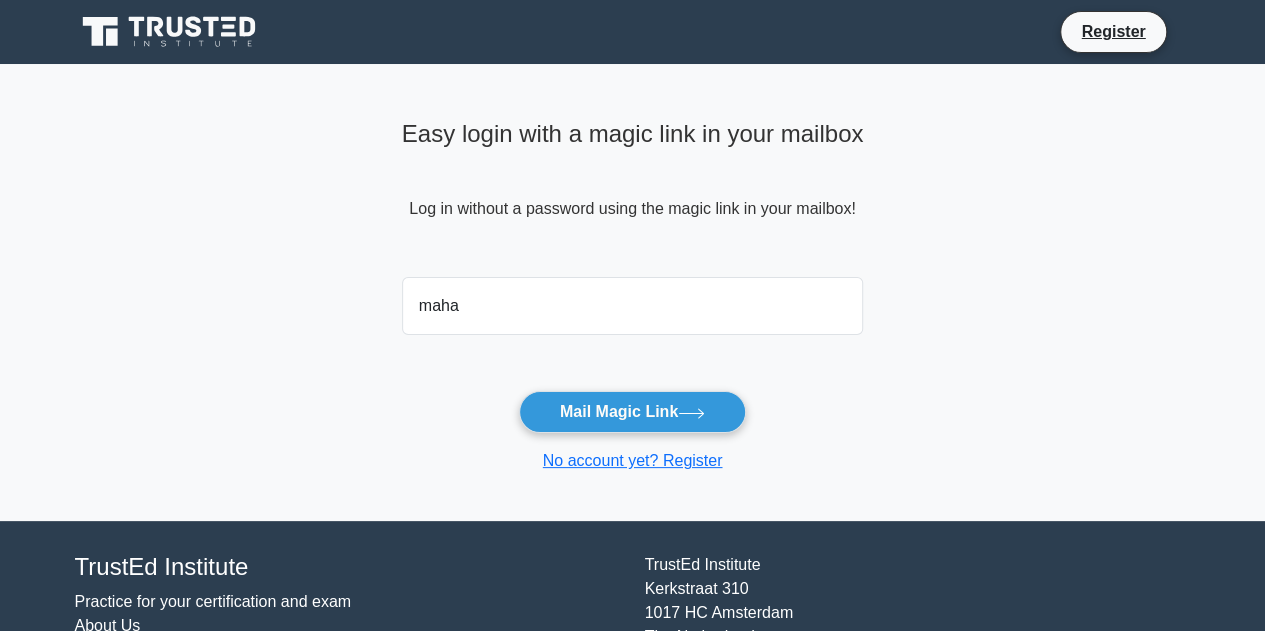 type on "[EMAIL]" 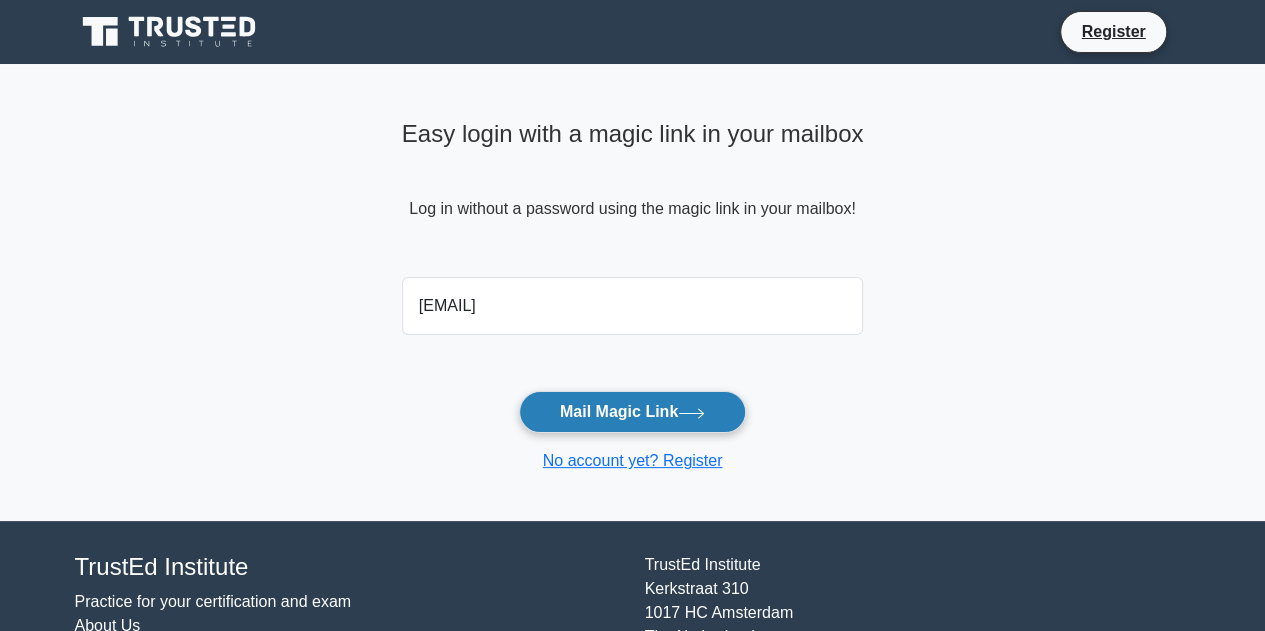click on "Mail Magic Link" at bounding box center (632, 412) 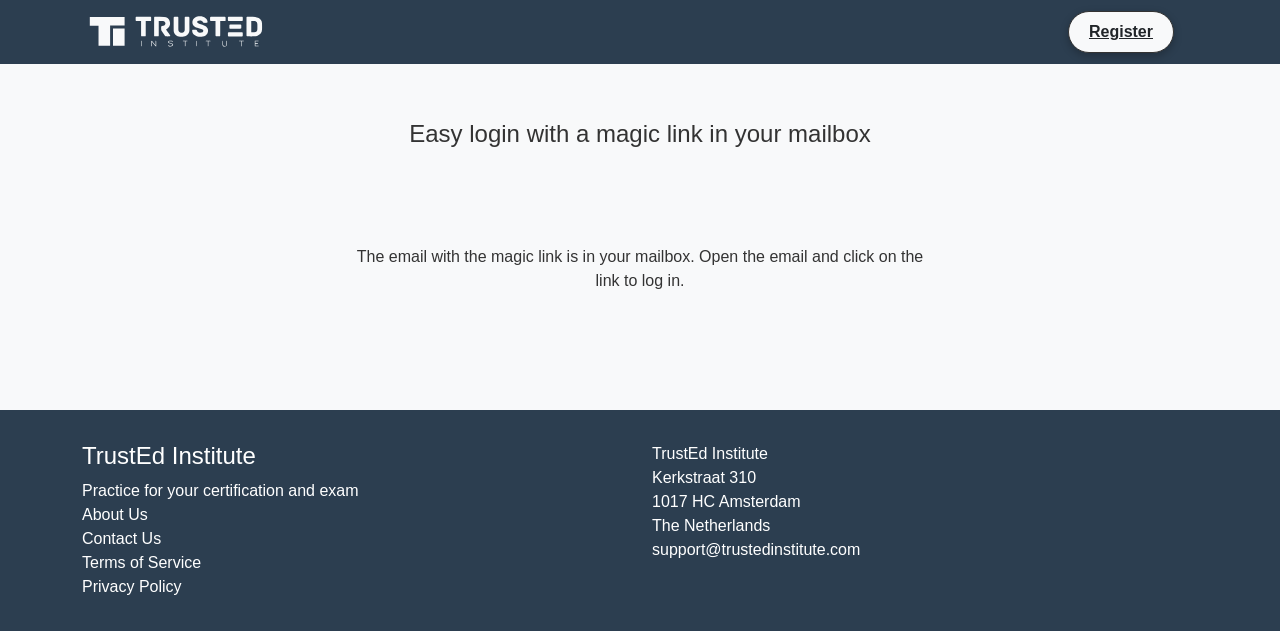 scroll, scrollTop: 0, scrollLeft: 0, axis: both 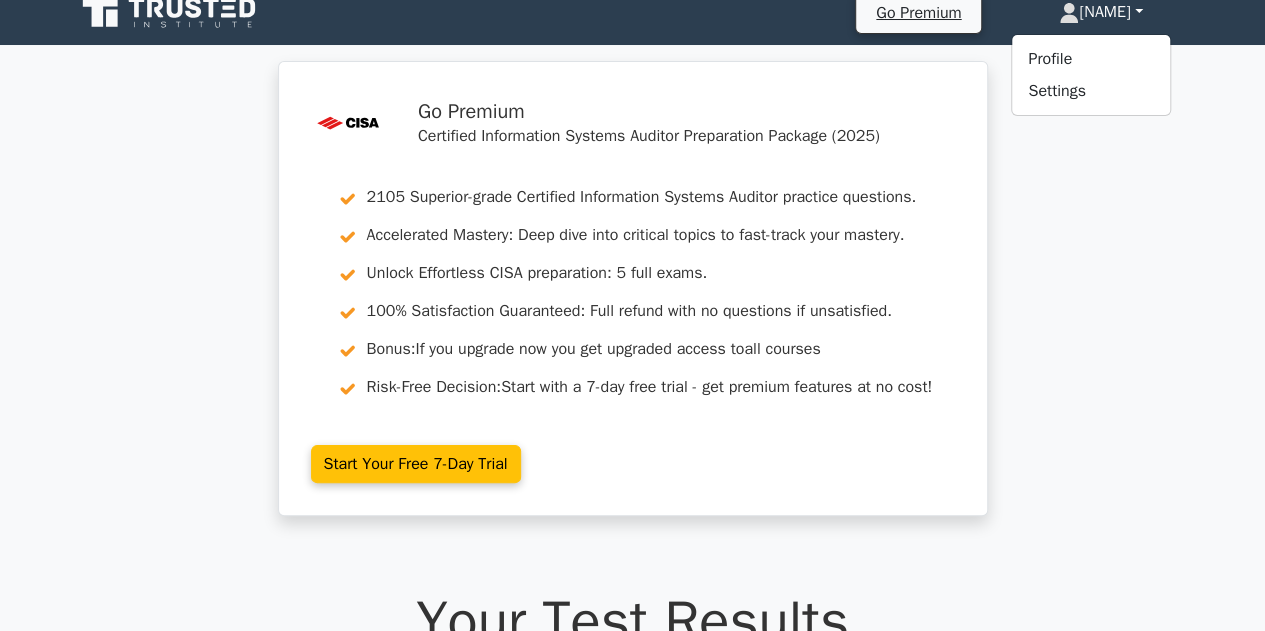 click on ".st0{fill:#E31818;}
Go Premium
Certified Information Systems Auditor Preparation Package ([YEAR])
[NUMBER] Superior-grade  Certified Information Systems Auditor practice questions.
Accelerated Mastery: Deep dive into critical topics to fast-track your mastery.
Unlock Effortless CISA preparation: [NUMBER] full exams.
100% Satisfaction Guaranteed: Full refund with no questions if unsatisfied.
Bonus: all courses Risk-Free Decision:" at bounding box center [632, 300] 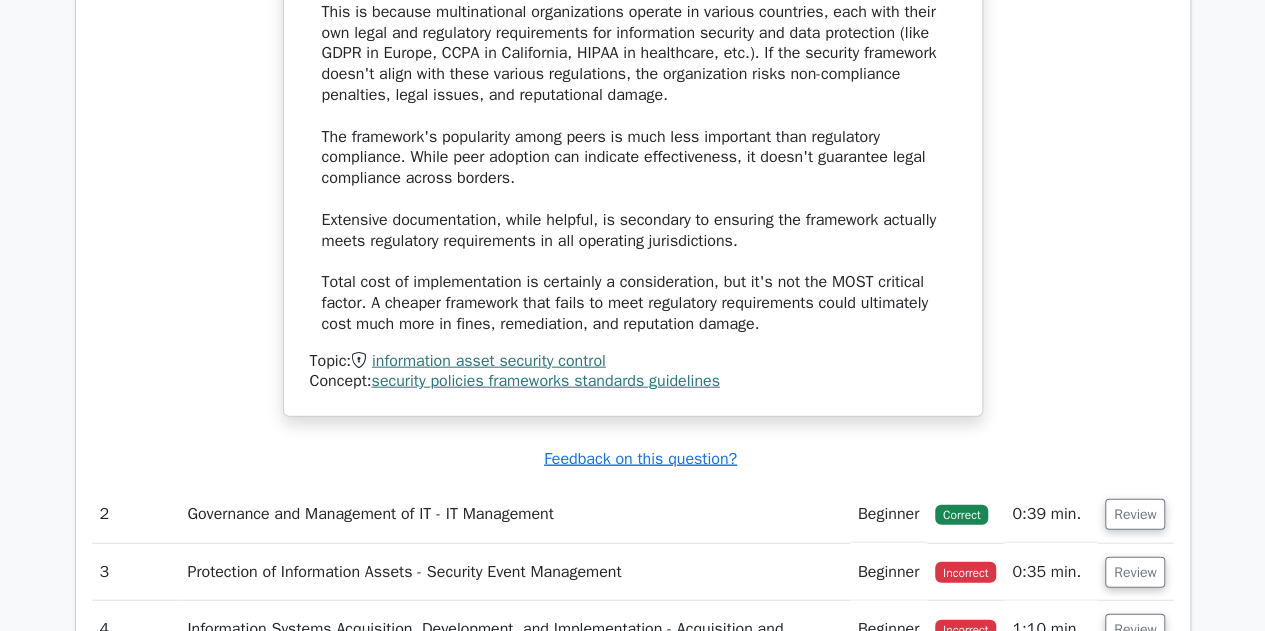 scroll, scrollTop: 2223, scrollLeft: 0, axis: vertical 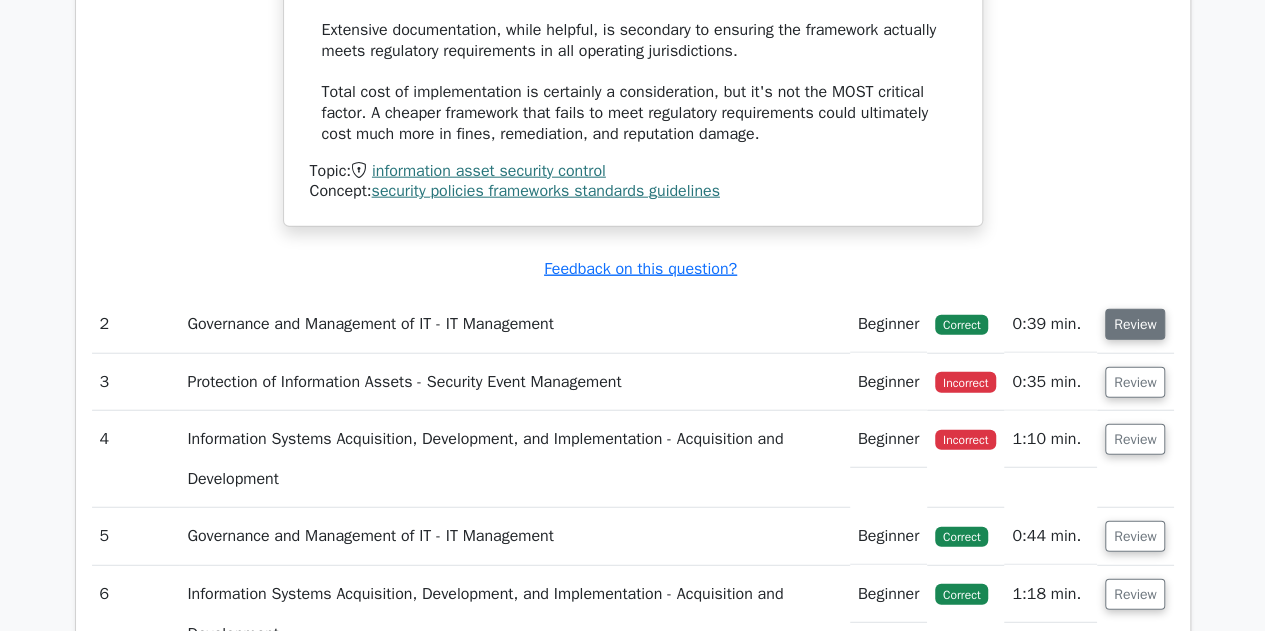 click on "Review" at bounding box center [1135, 324] 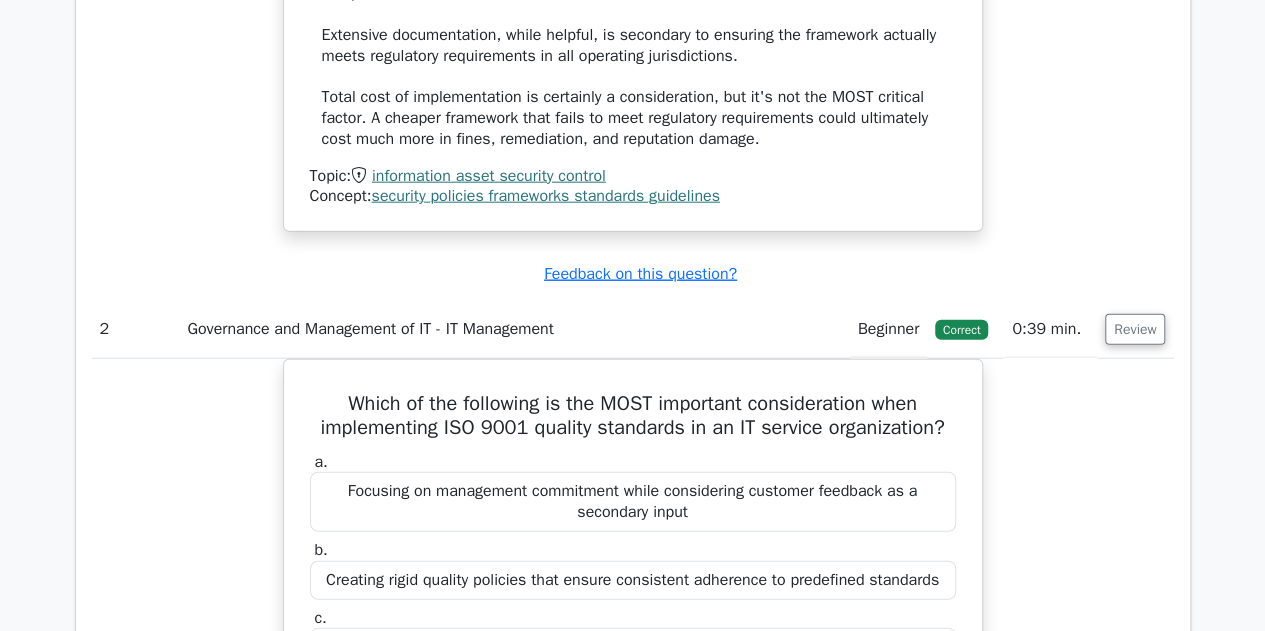 drag, startPoint x: 1262, startPoint y: 302, endPoint x: 1269, endPoint y: 362, distance: 60.40695 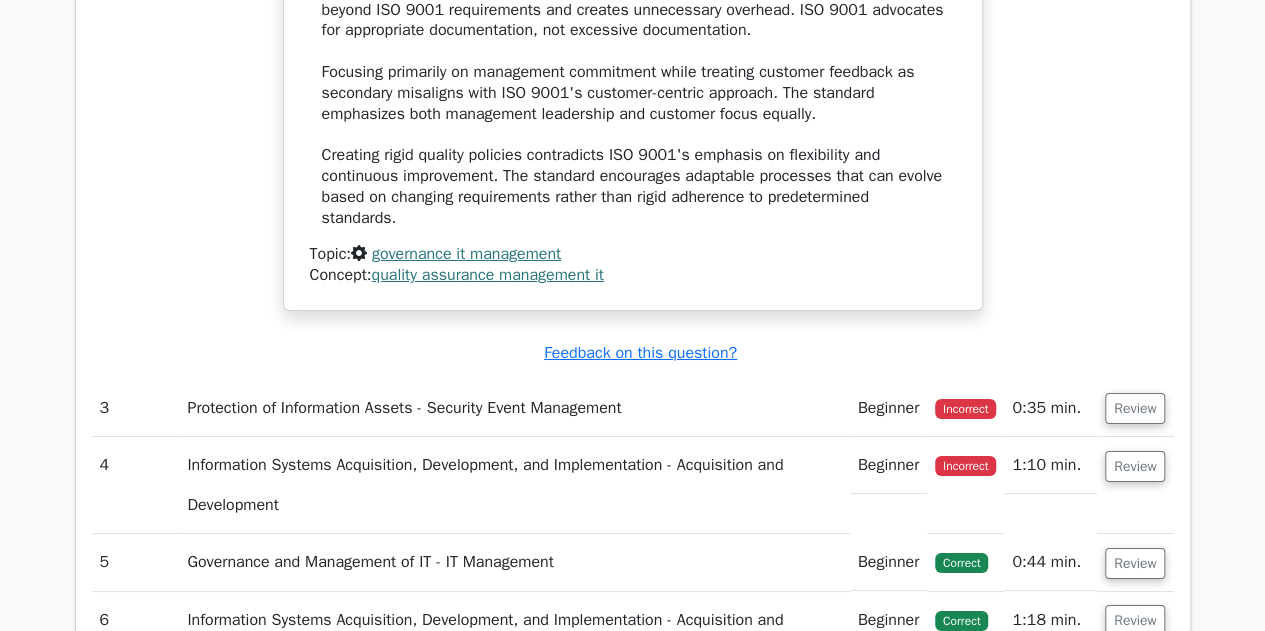 scroll, scrollTop: 3510, scrollLeft: 0, axis: vertical 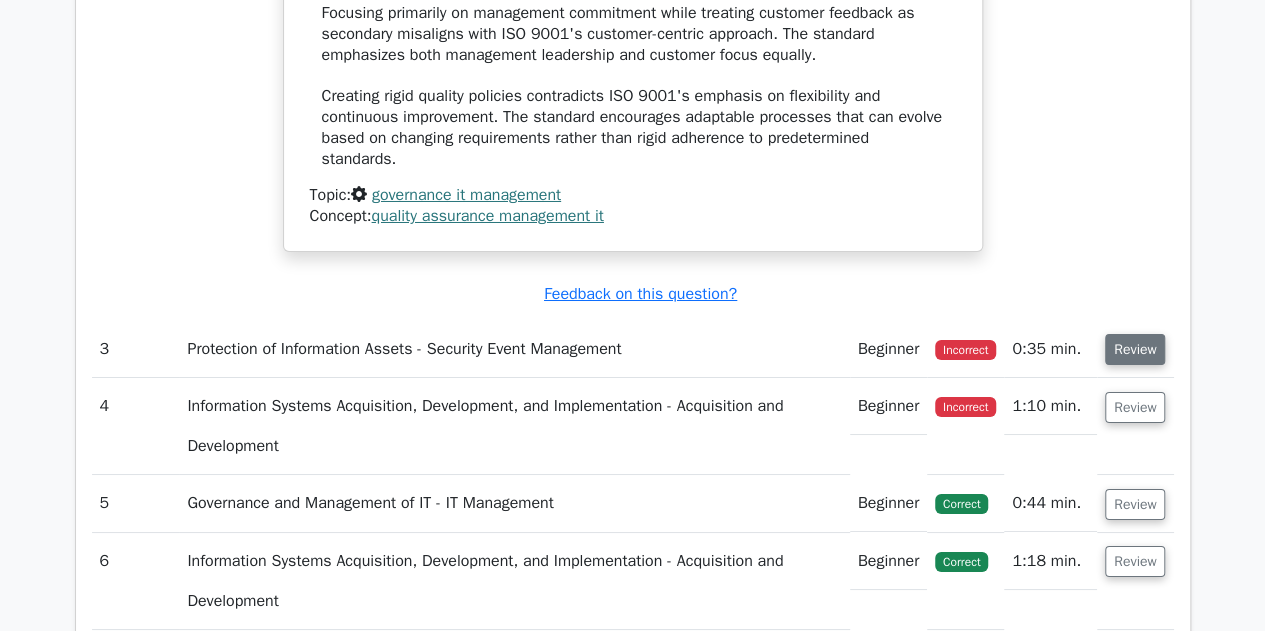 click on "Review" at bounding box center (1135, 349) 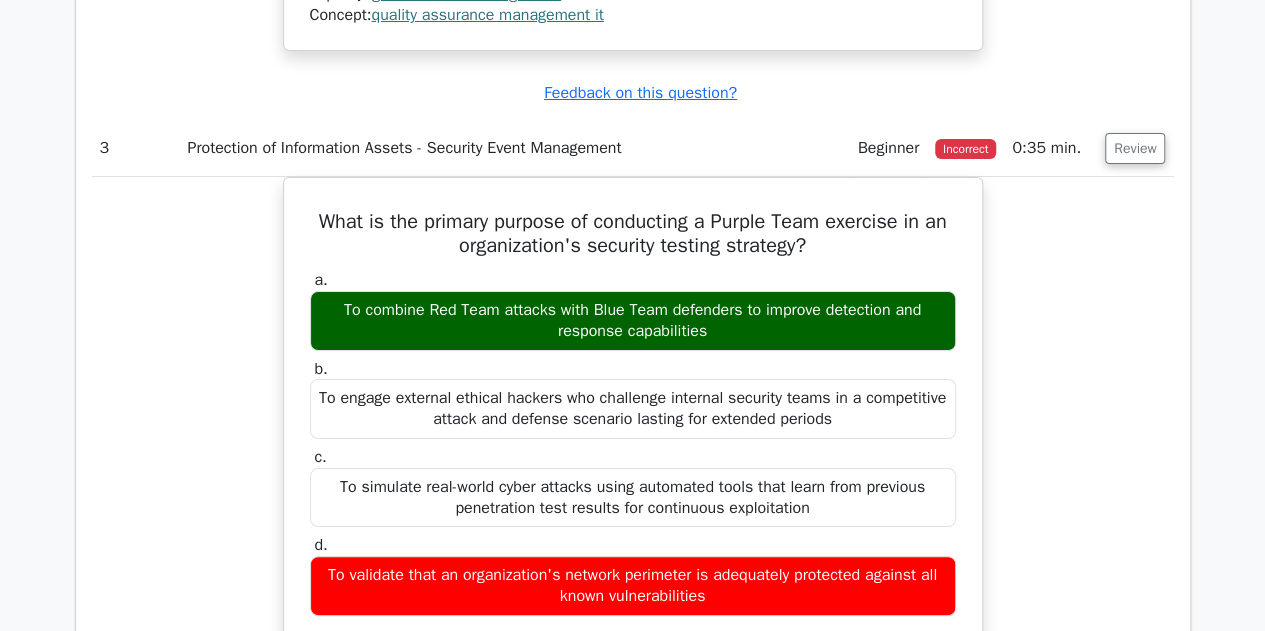 scroll, scrollTop: 3724, scrollLeft: 0, axis: vertical 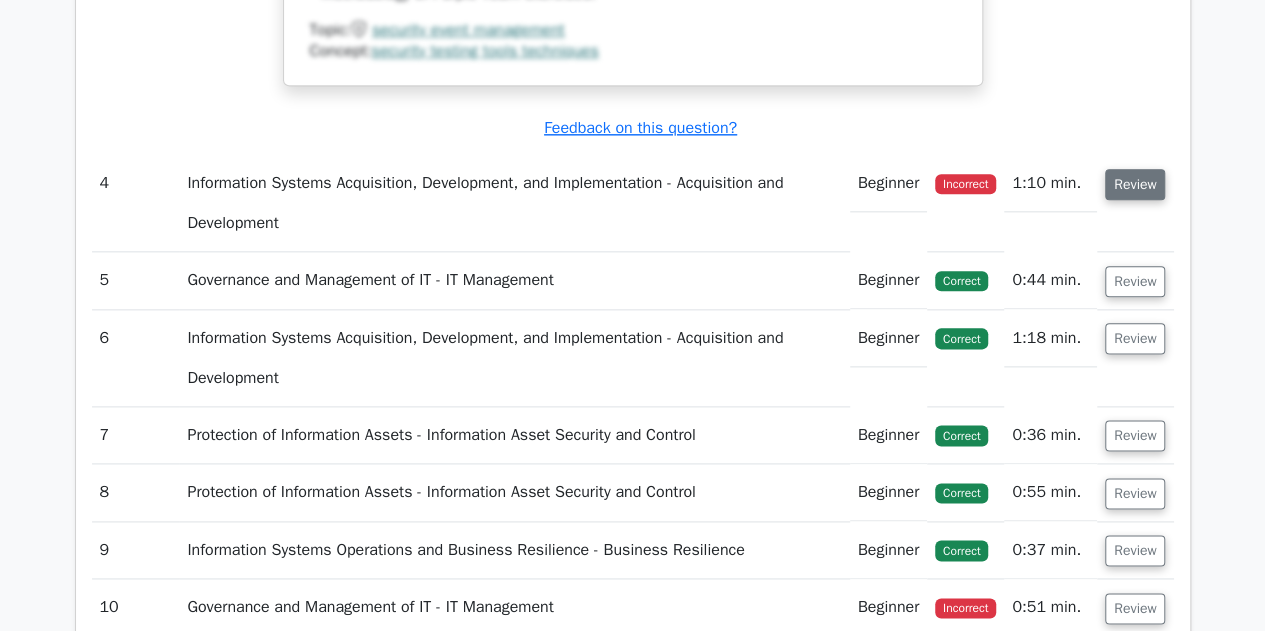 click on "Review" at bounding box center (1135, 184) 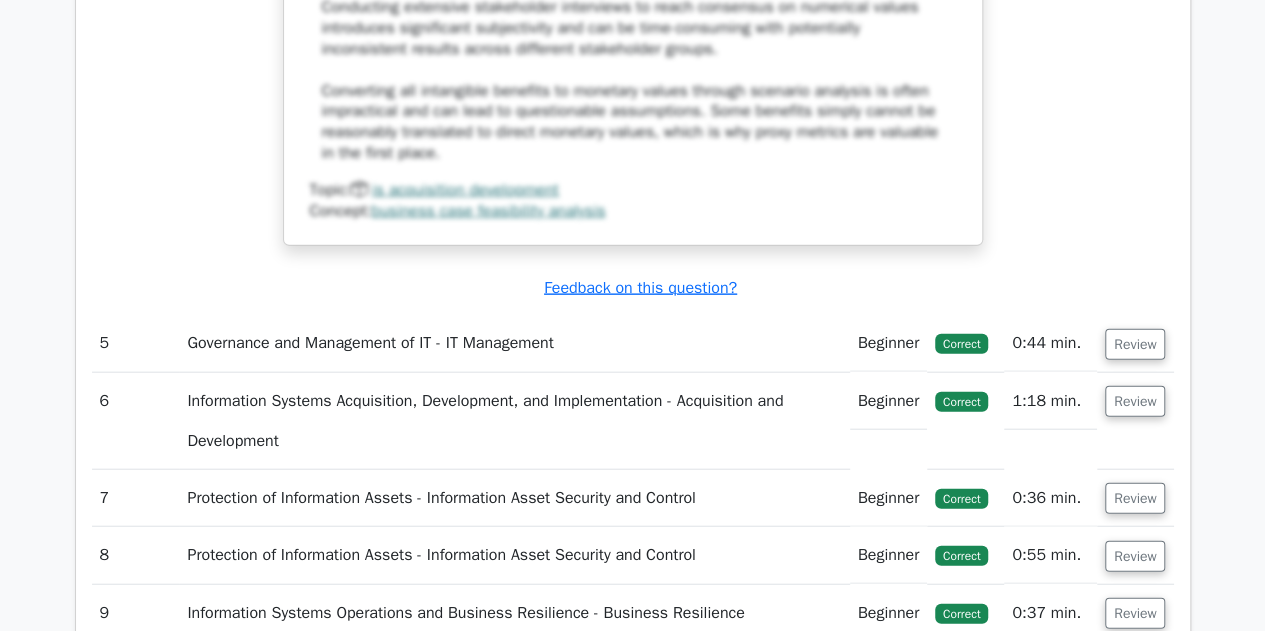 scroll, scrollTop: 5996, scrollLeft: 0, axis: vertical 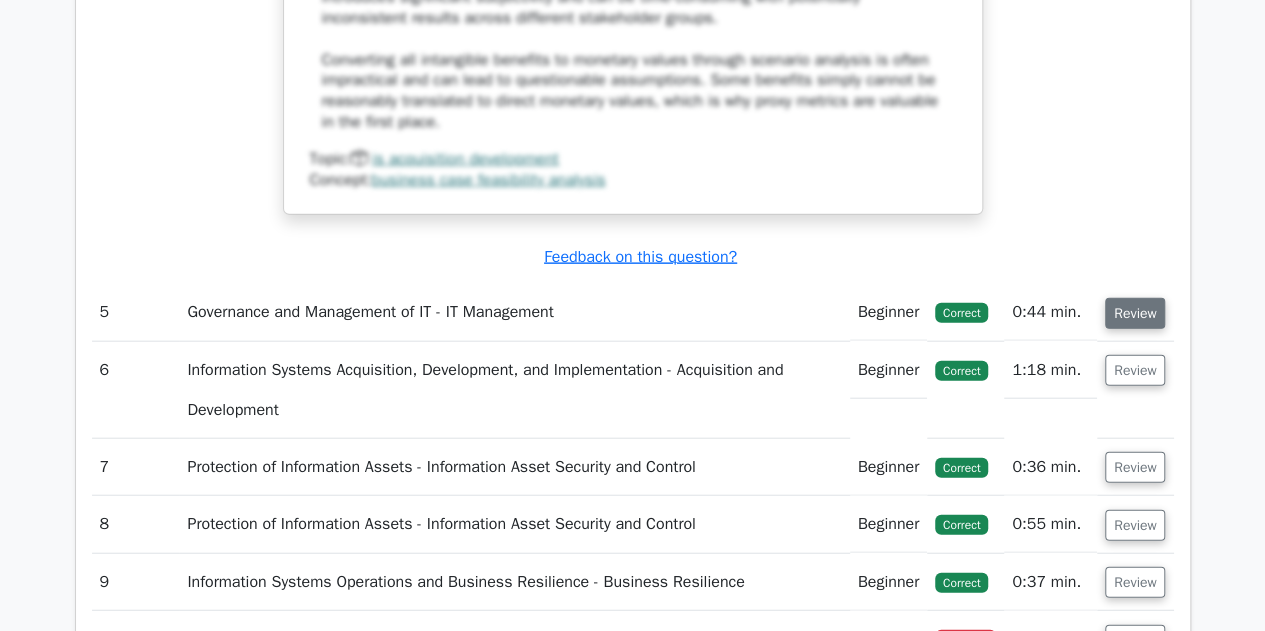 click on "Review" at bounding box center (1135, 313) 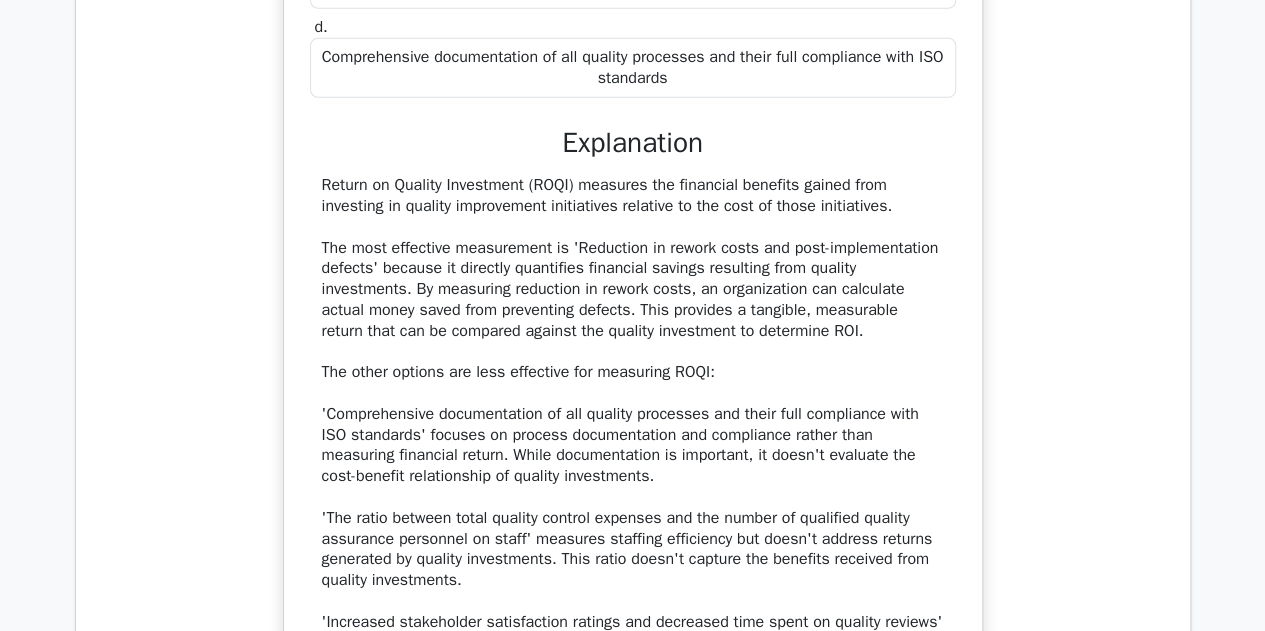 scroll, scrollTop: 6672, scrollLeft: 0, axis: vertical 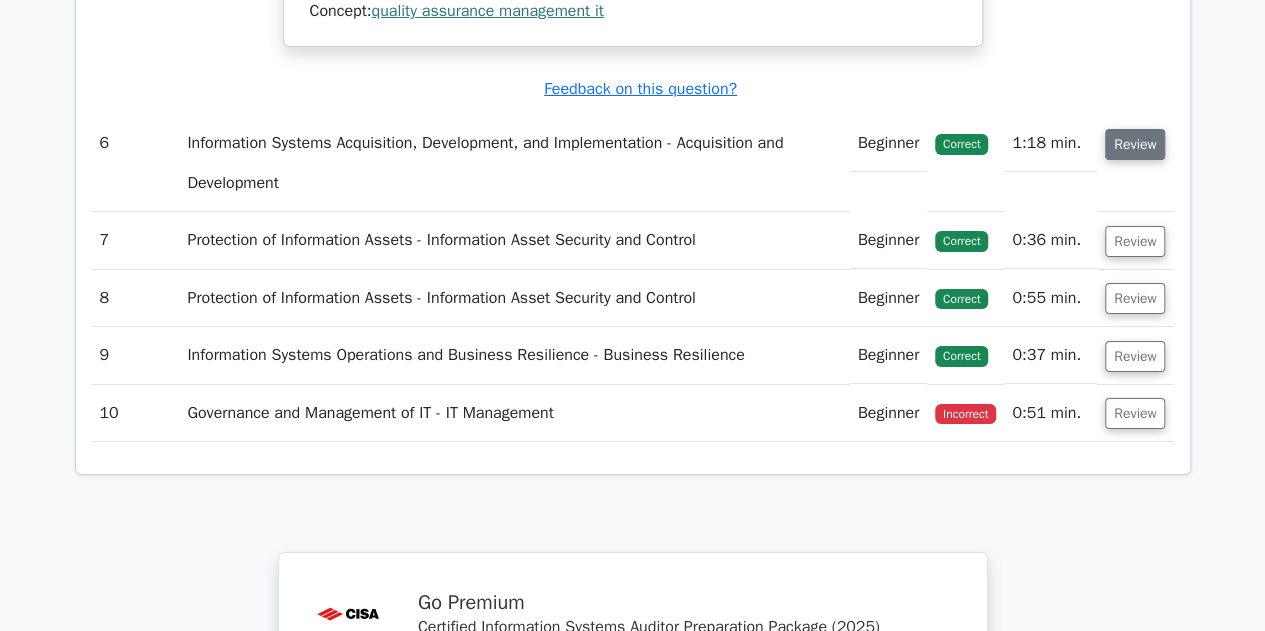 click on "Review" at bounding box center (1135, 144) 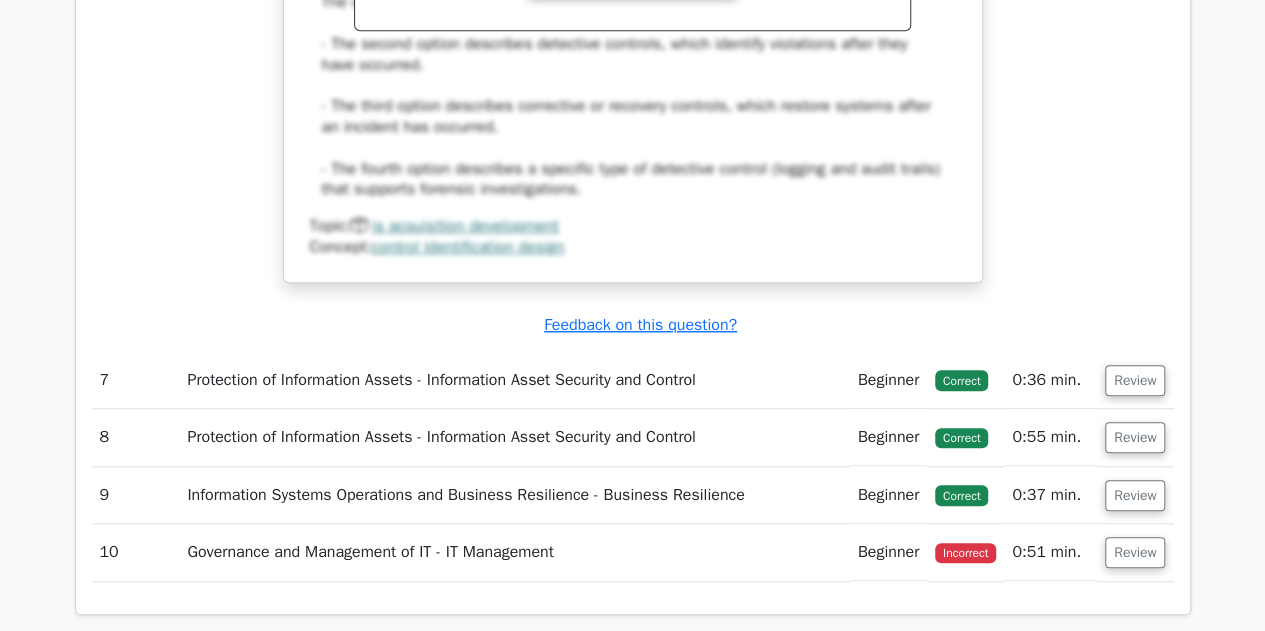 scroll, scrollTop: 8254, scrollLeft: 0, axis: vertical 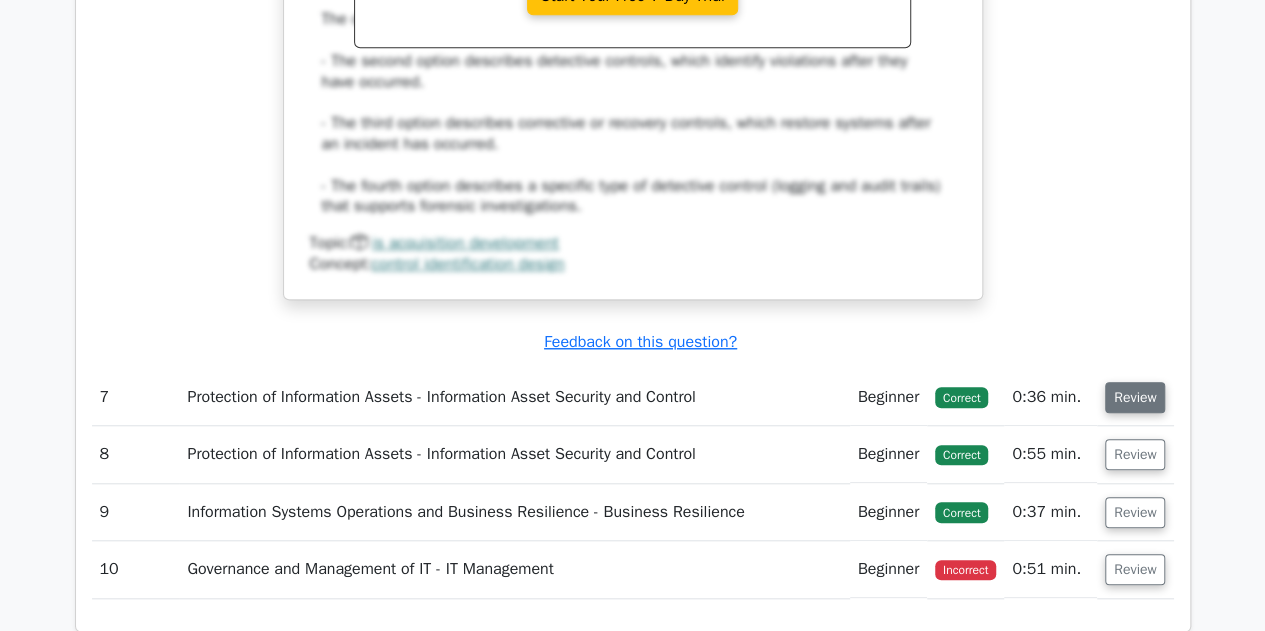 click on "Review" at bounding box center (1135, 397) 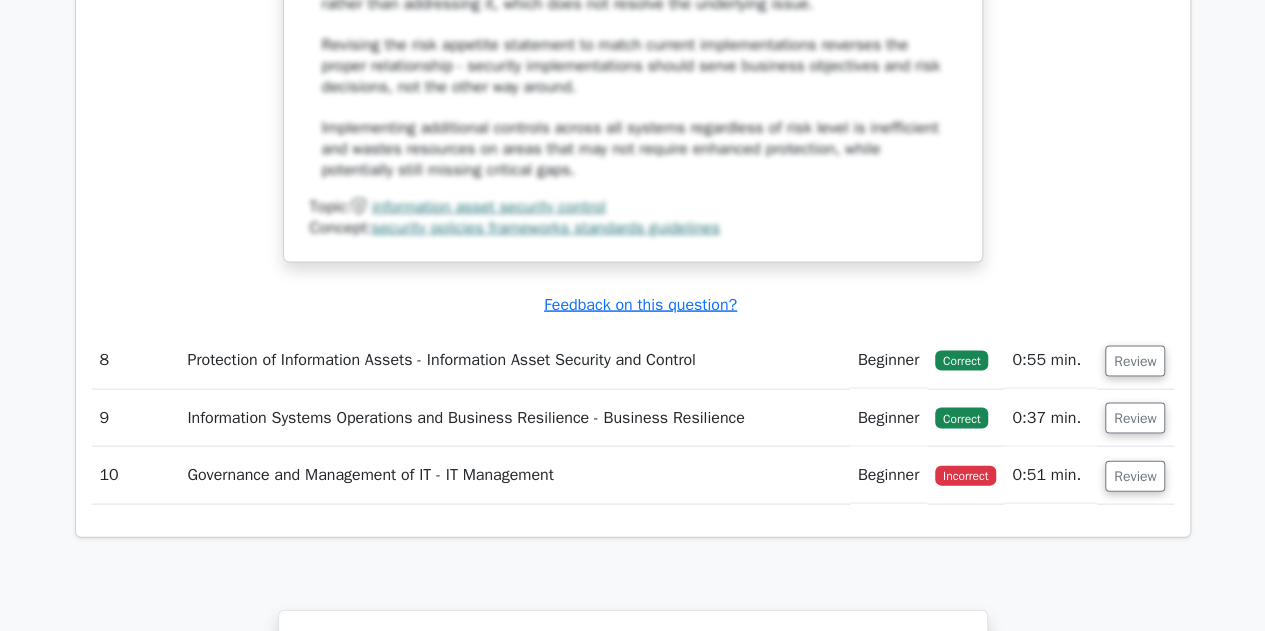 scroll, scrollTop: 9527, scrollLeft: 0, axis: vertical 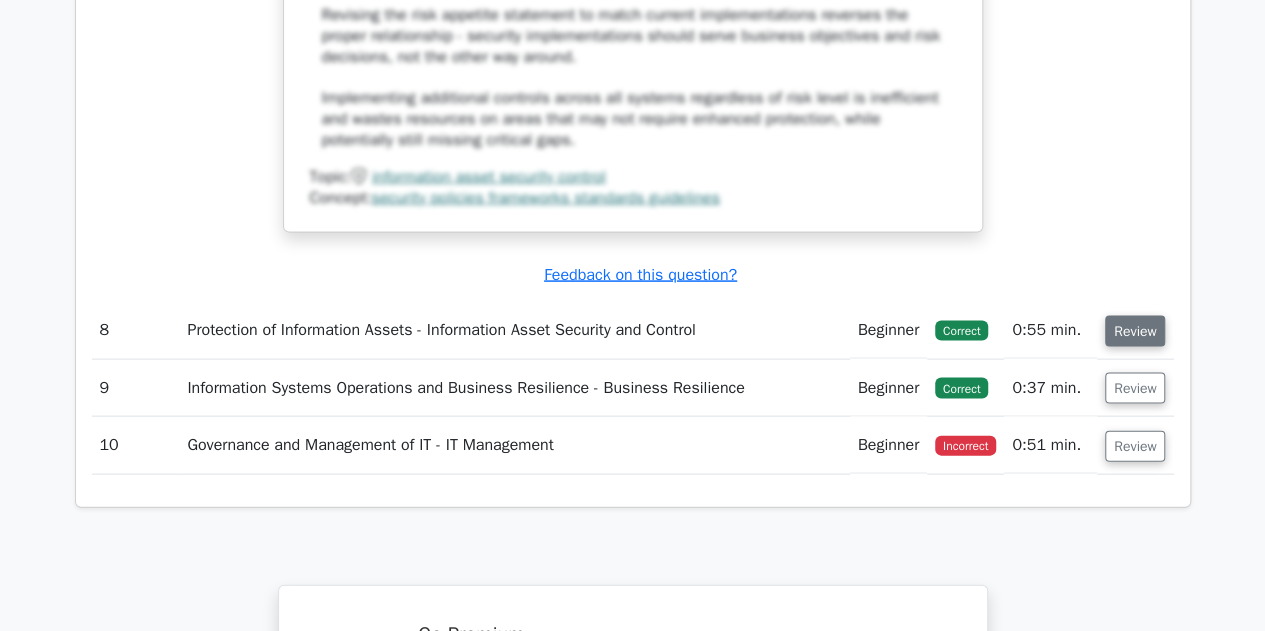 click on "Review" at bounding box center (1135, 331) 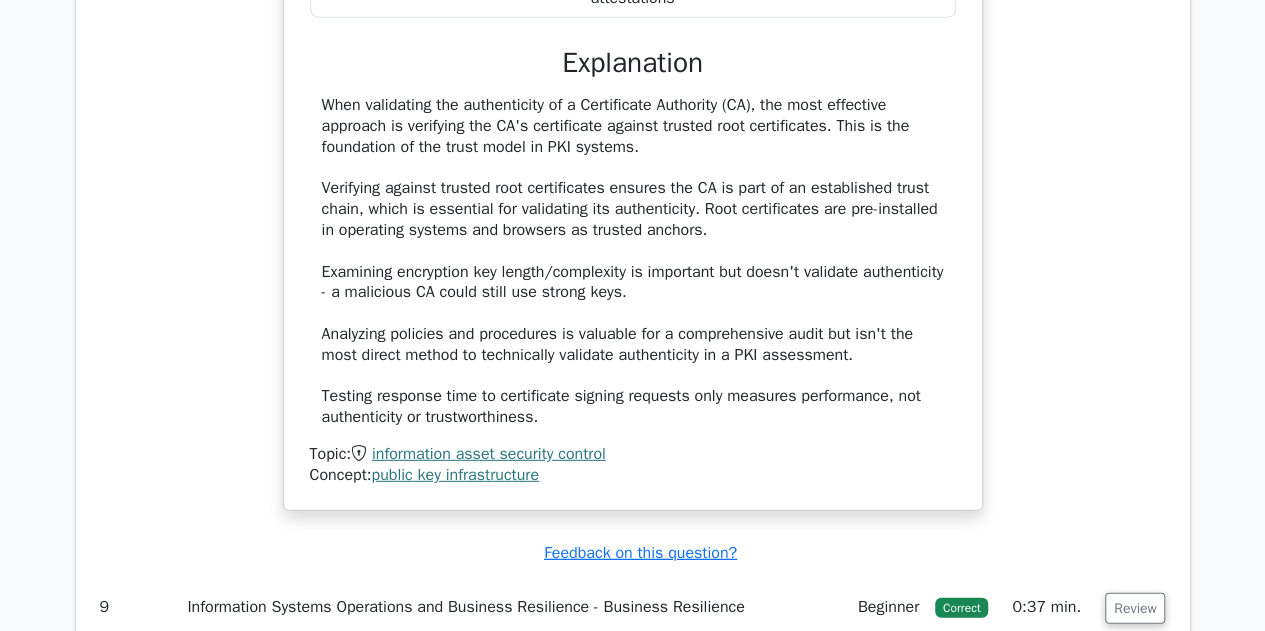 scroll, scrollTop: 10338, scrollLeft: 0, axis: vertical 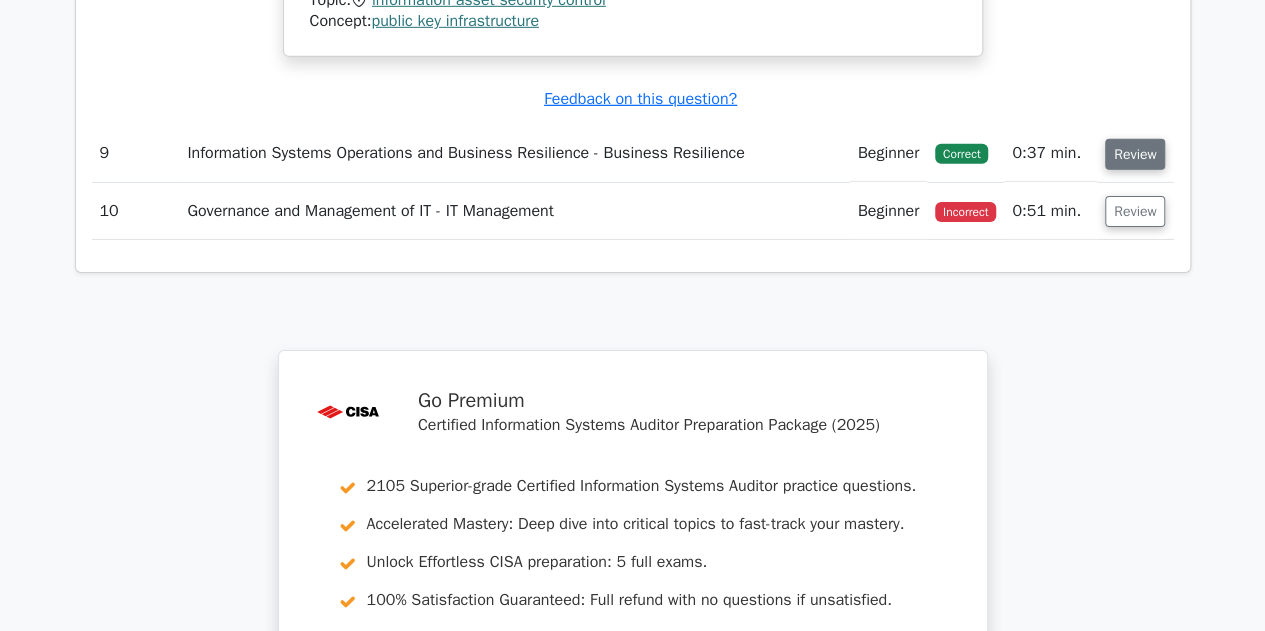 click on "Review" at bounding box center (1135, 154) 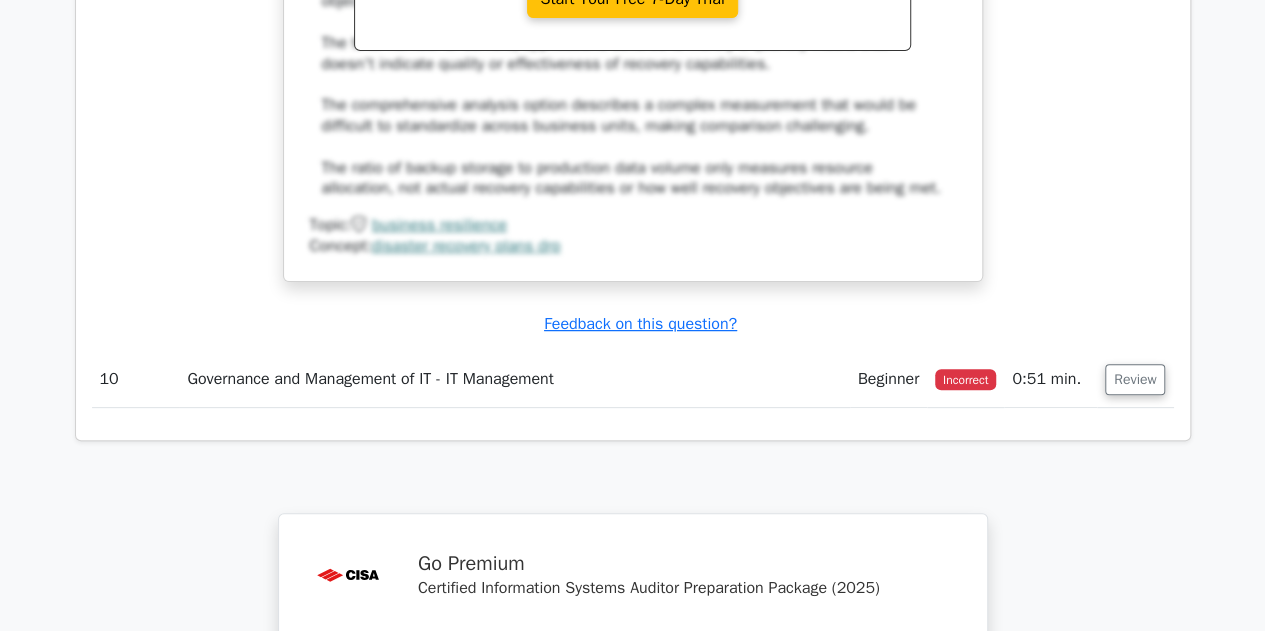 scroll, scrollTop: 11627, scrollLeft: 0, axis: vertical 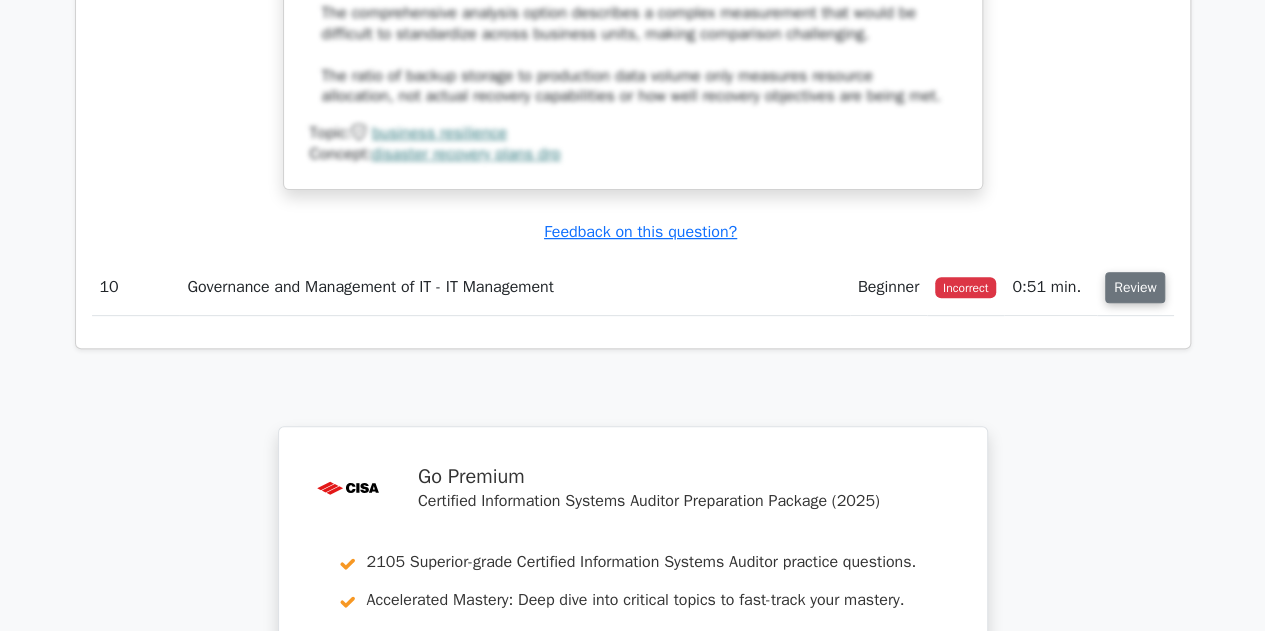 click on "Review" at bounding box center [1135, 287] 